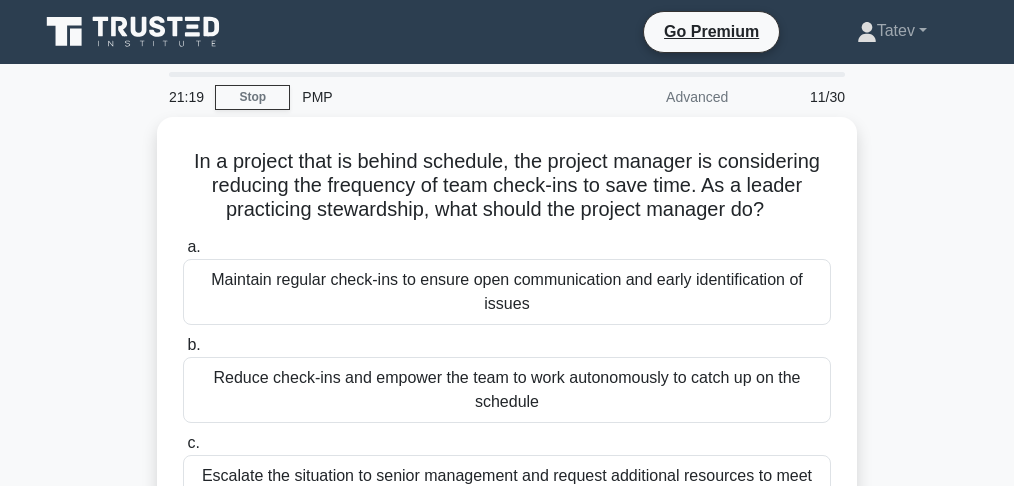 scroll, scrollTop: 66, scrollLeft: 0, axis: vertical 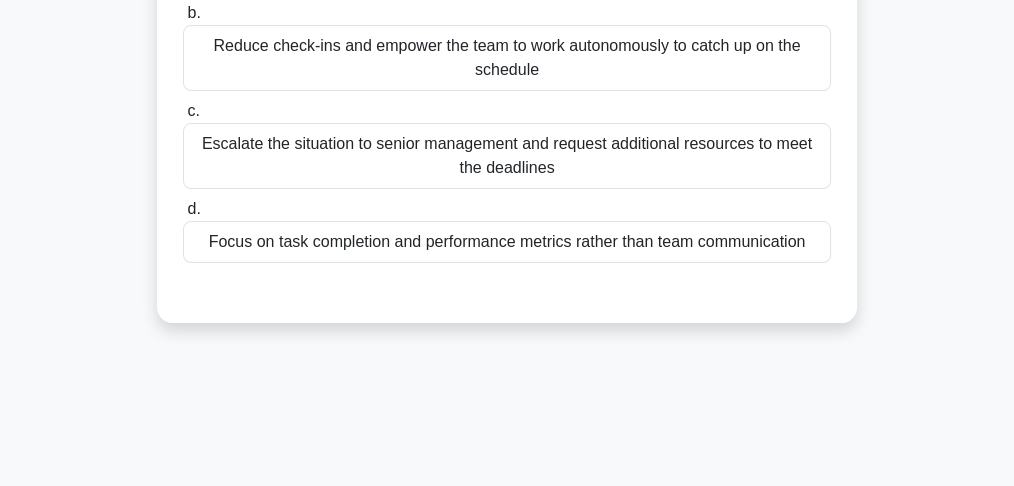 click on "Escalate the situation to senior management and request additional resources to meet the deadlines" at bounding box center (507, 156) 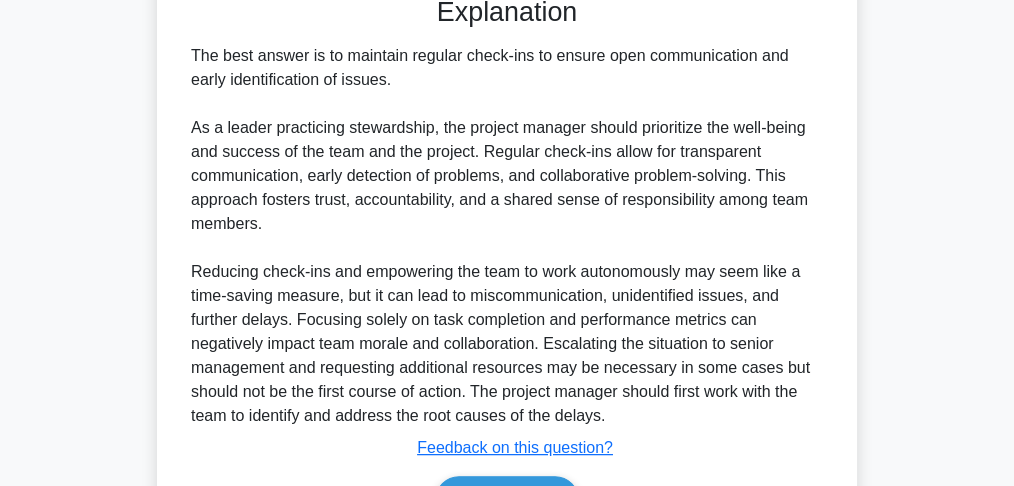 scroll, scrollTop: 744, scrollLeft: 0, axis: vertical 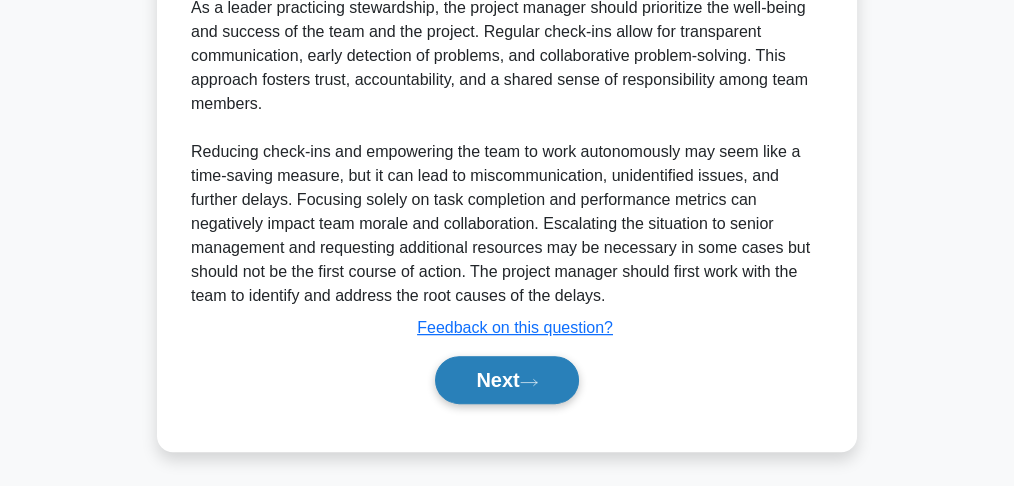 click on "Next" at bounding box center [506, 380] 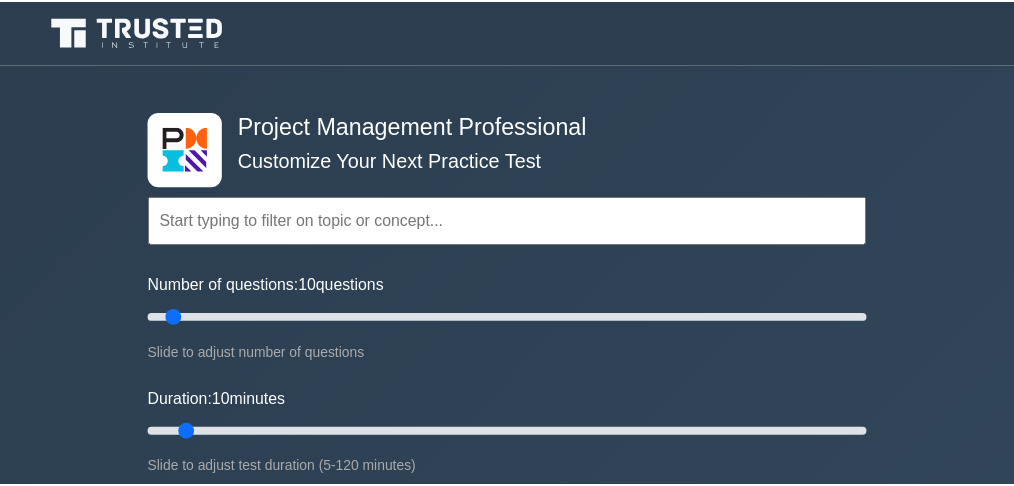 scroll, scrollTop: 0, scrollLeft: 0, axis: both 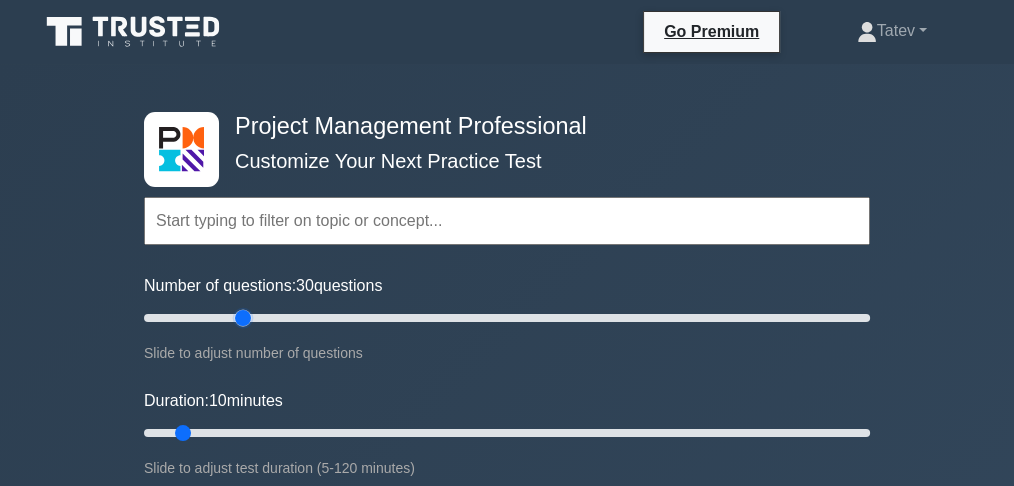 drag, startPoint x: 173, startPoint y: 316, endPoint x: 249, endPoint y: 321, distance: 76.1643 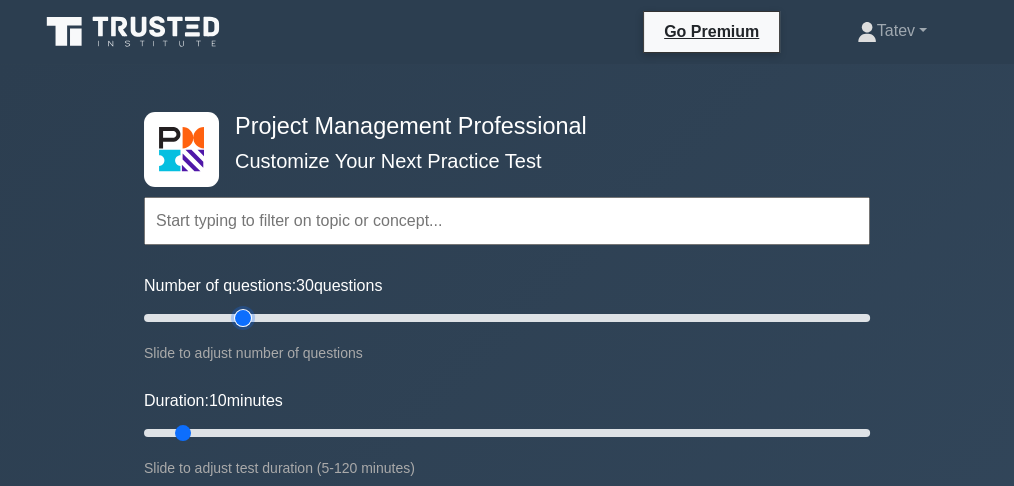 type on "30" 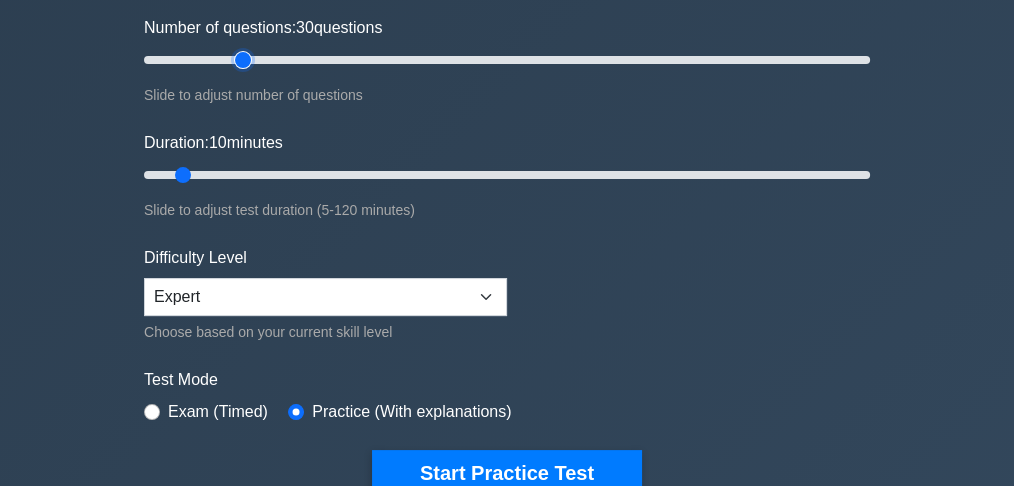scroll, scrollTop: 333, scrollLeft: 0, axis: vertical 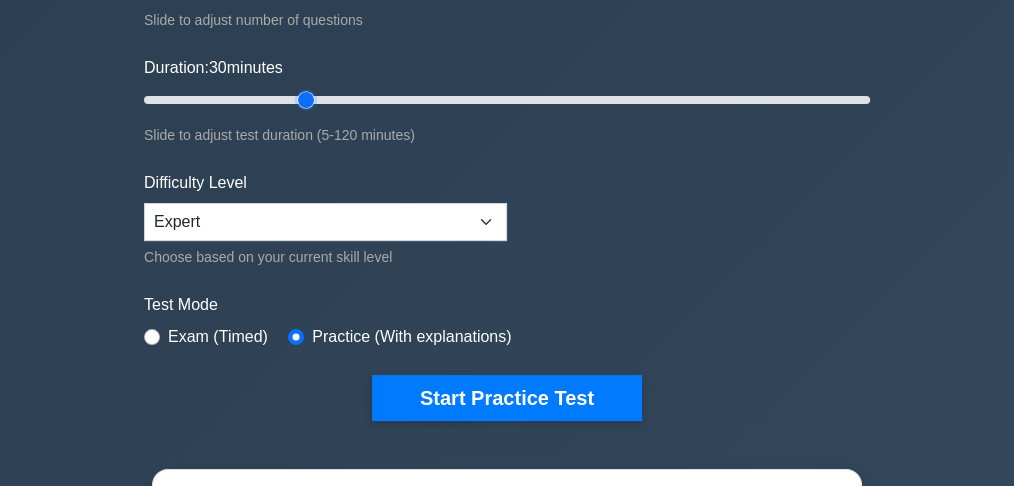 drag, startPoint x: 178, startPoint y: 95, endPoint x: 293, endPoint y: 103, distance: 115.27792 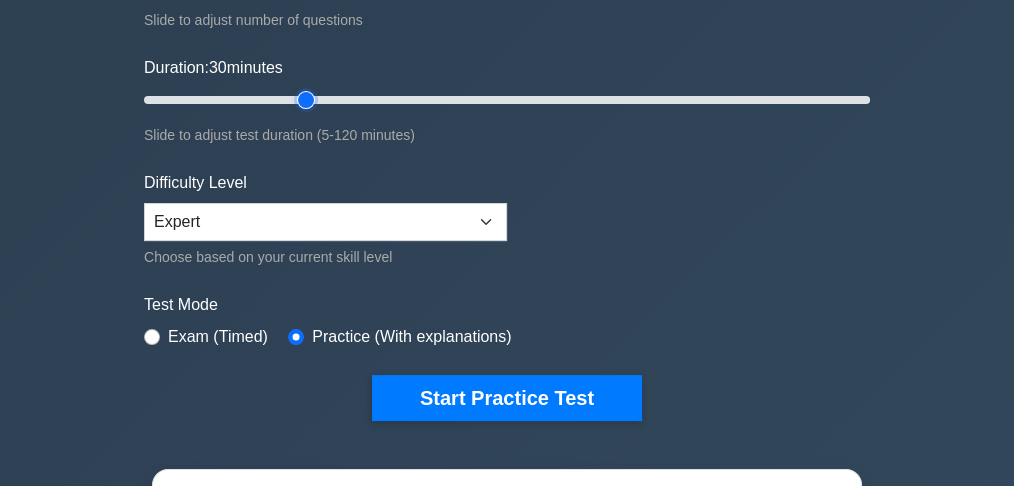 click on "Duration:  30  minutes" at bounding box center [507, 100] 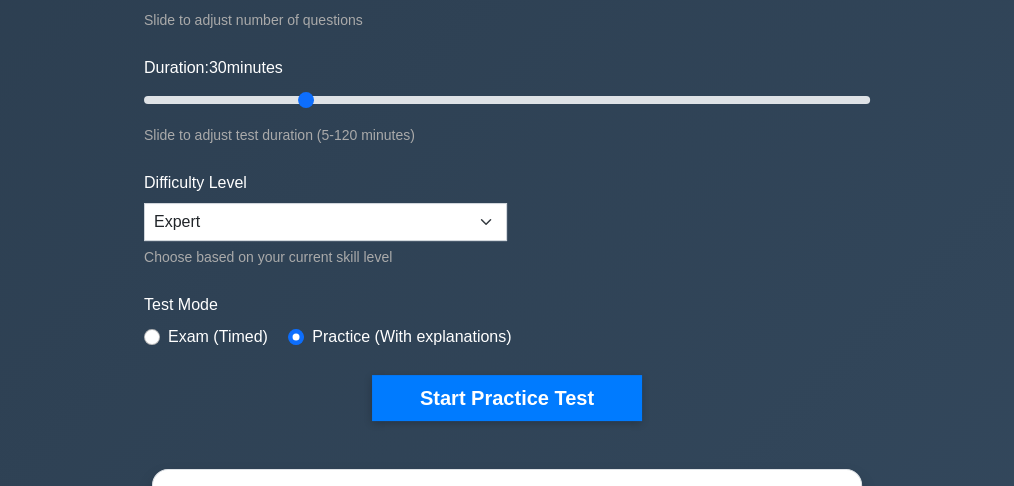 click on "Topics
Scope Management
Time Management
Cost Management
Quality Management
Risk Management
Integration Management
Human Resource Management
Communication Management
Procurement Management" at bounding box center [507, 111] 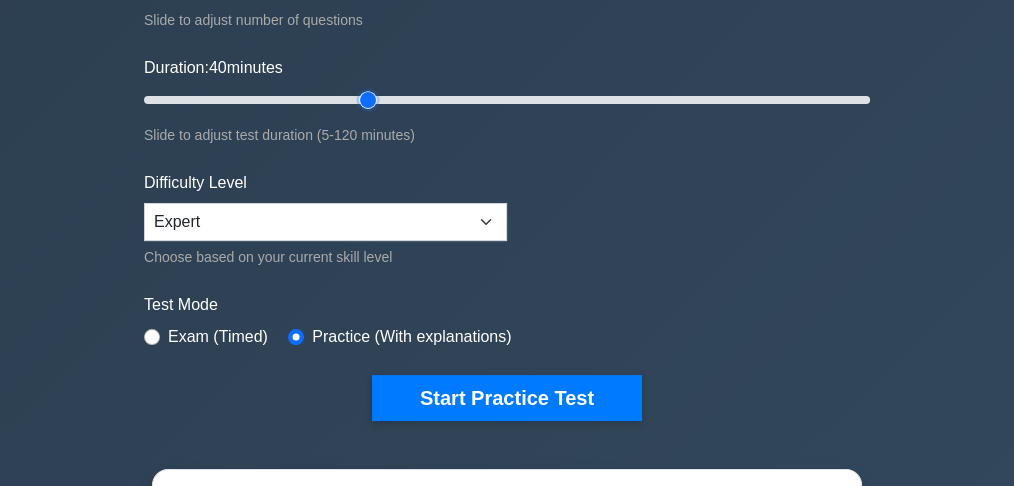 drag, startPoint x: 308, startPoint y: 95, endPoint x: 356, endPoint y: 100, distance: 48.259712 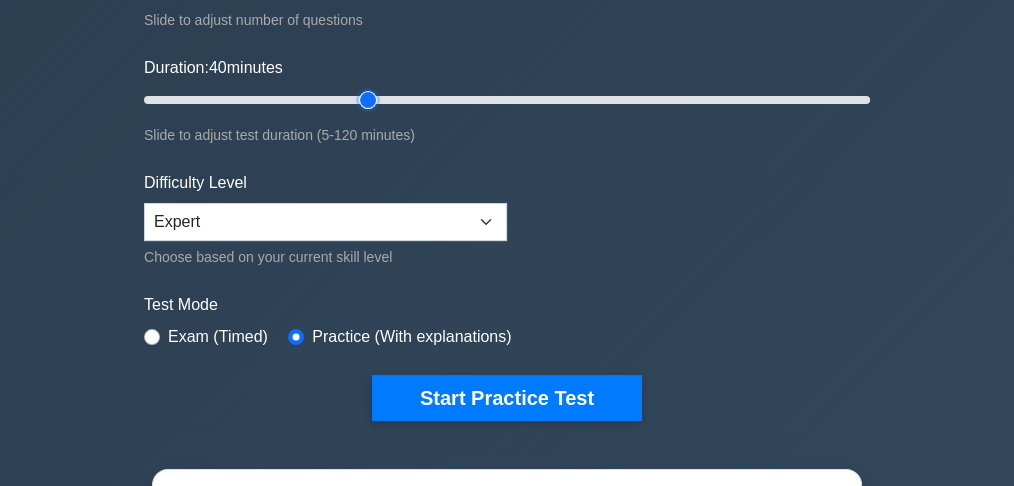 type on "40" 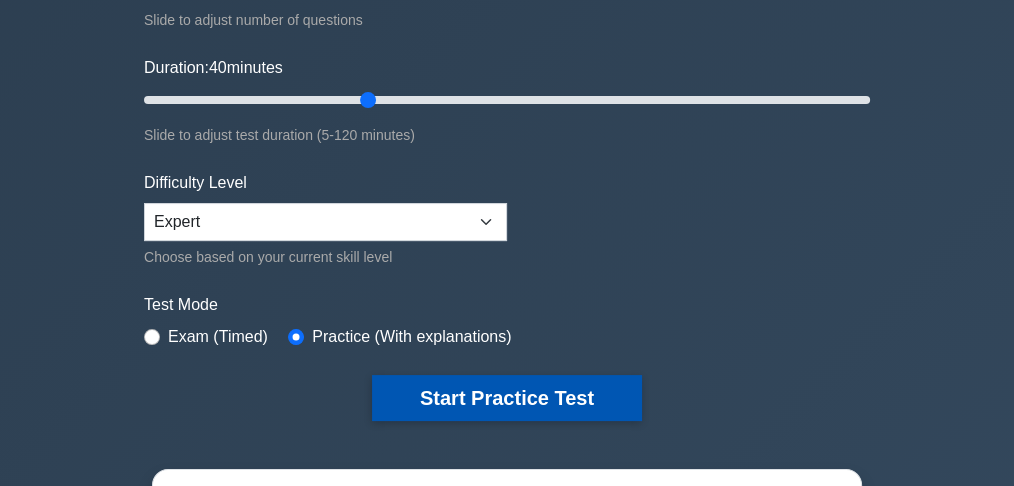 click on "Start Practice Test" at bounding box center [507, 398] 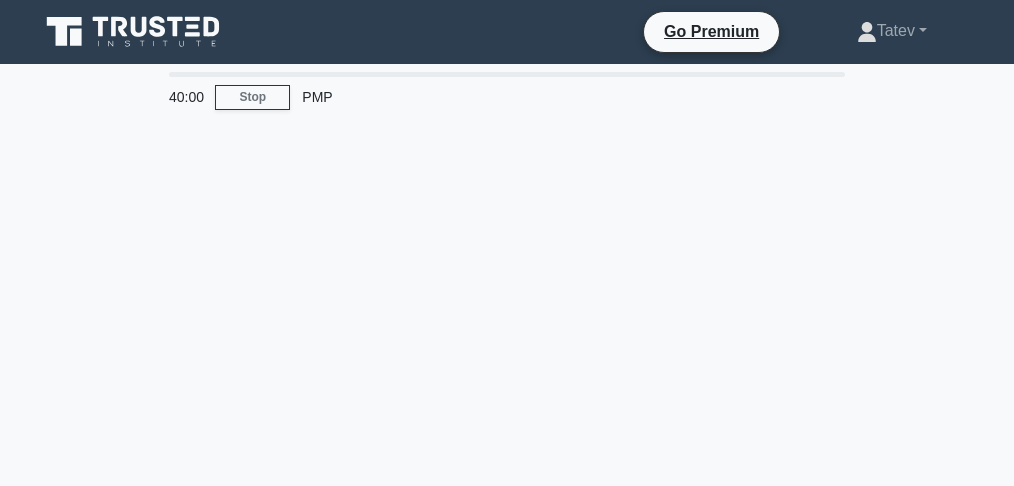 scroll, scrollTop: 0, scrollLeft: 0, axis: both 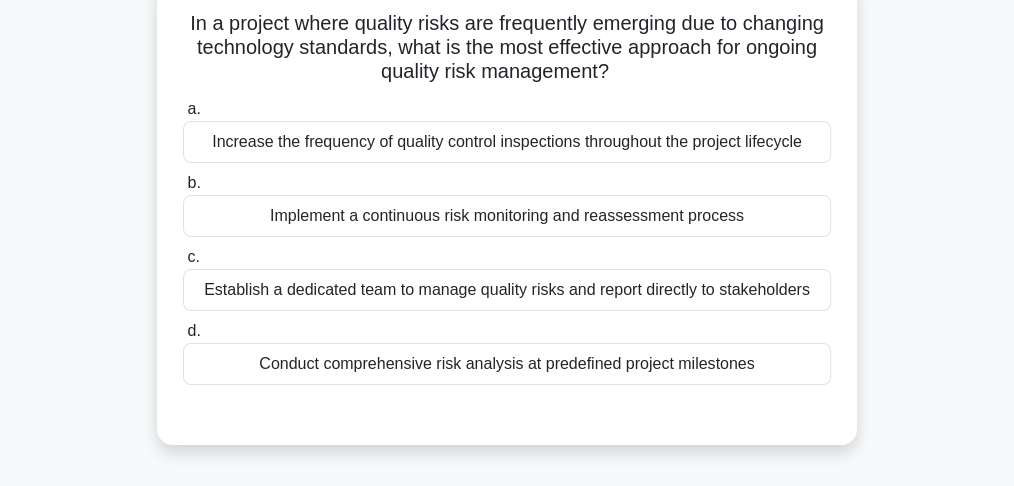 click on "Implement a continuous risk monitoring and reassessment process" at bounding box center [507, 216] 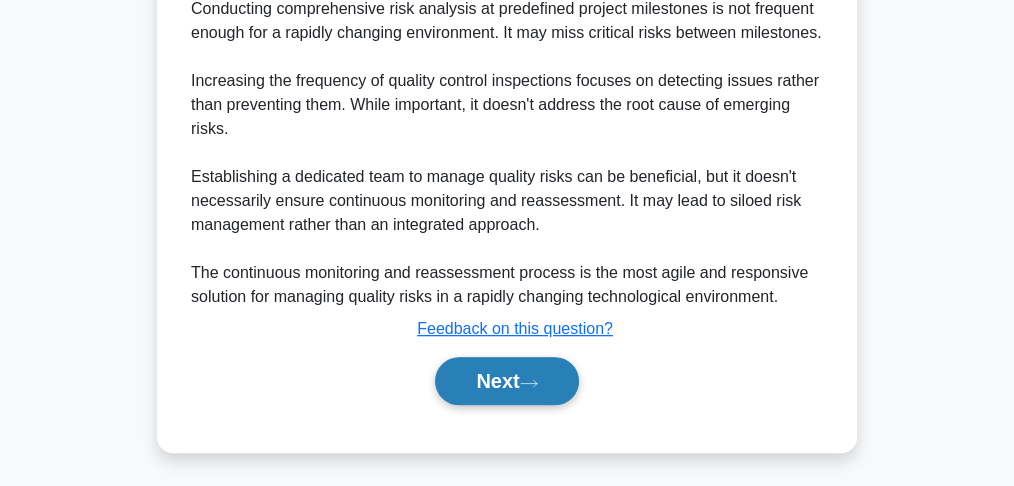 click on "Next" at bounding box center (506, 381) 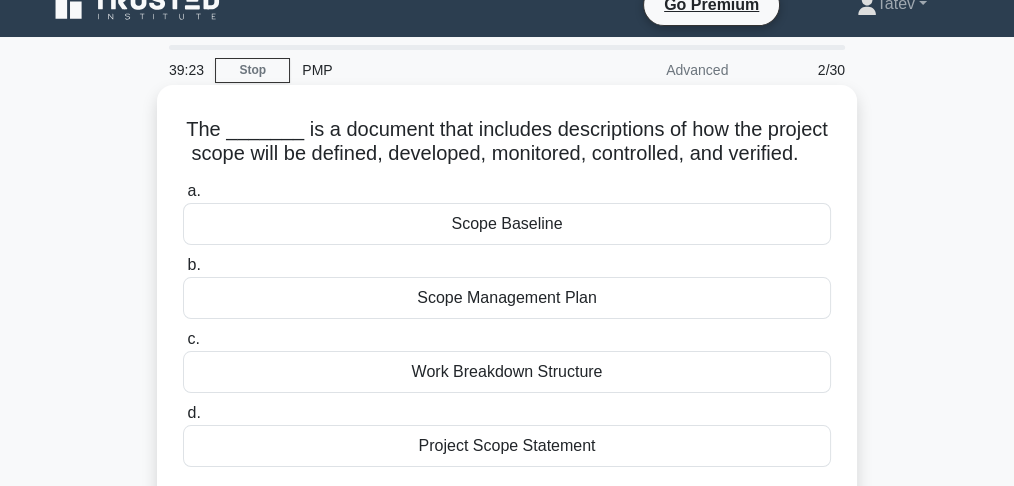 scroll, scrollTop: 0, scrollLeft: 0, axis: both 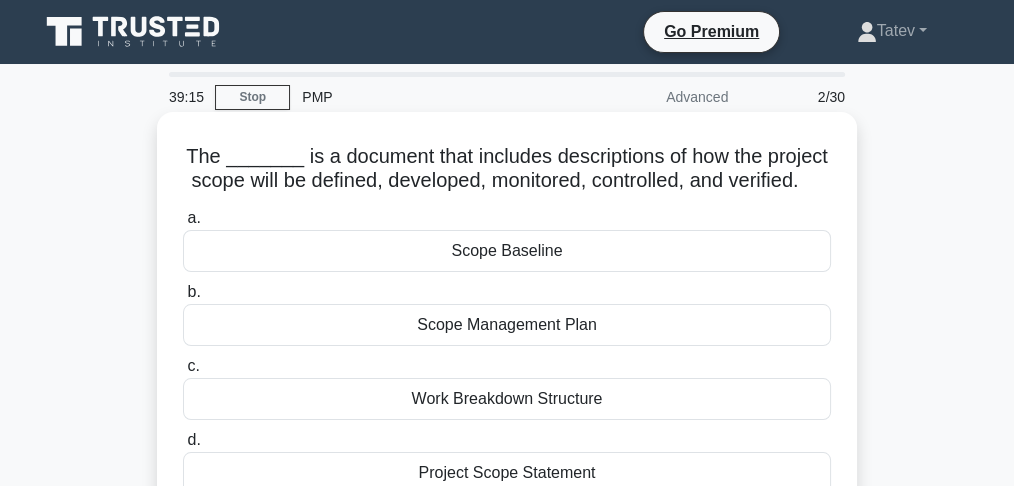 click on "Scope Management Plan" at bounding box center (507, 325) 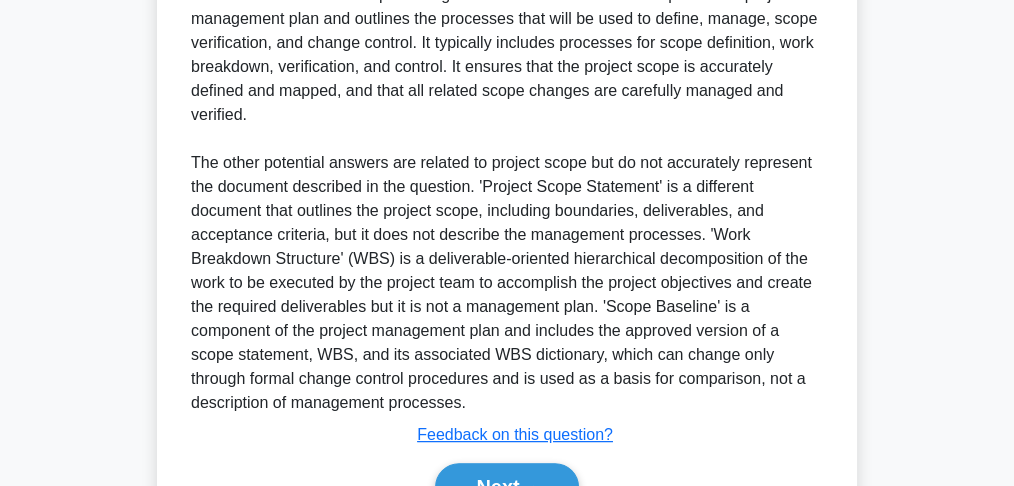 scroll, scrollTop: 717, scrollLeft: 0, axis: vertical 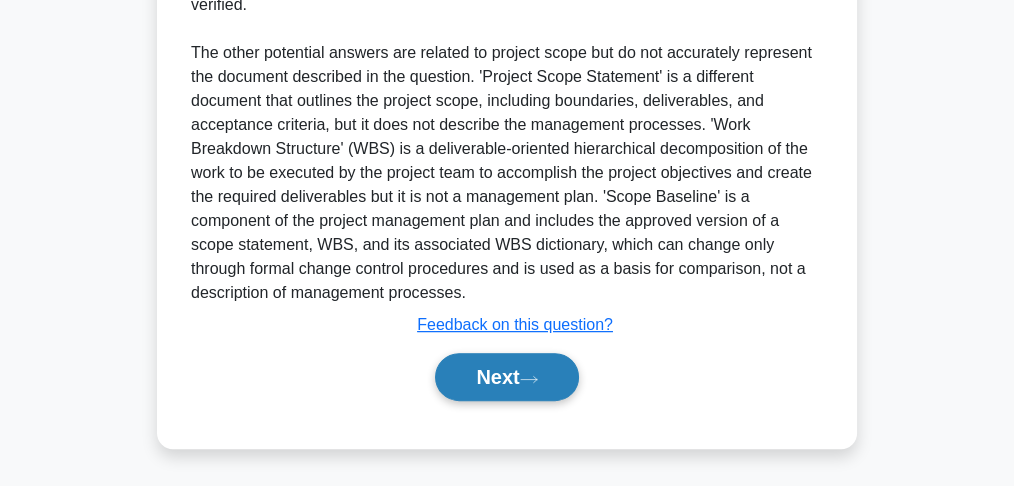 click on "Next" at bounding box center [506, 377] 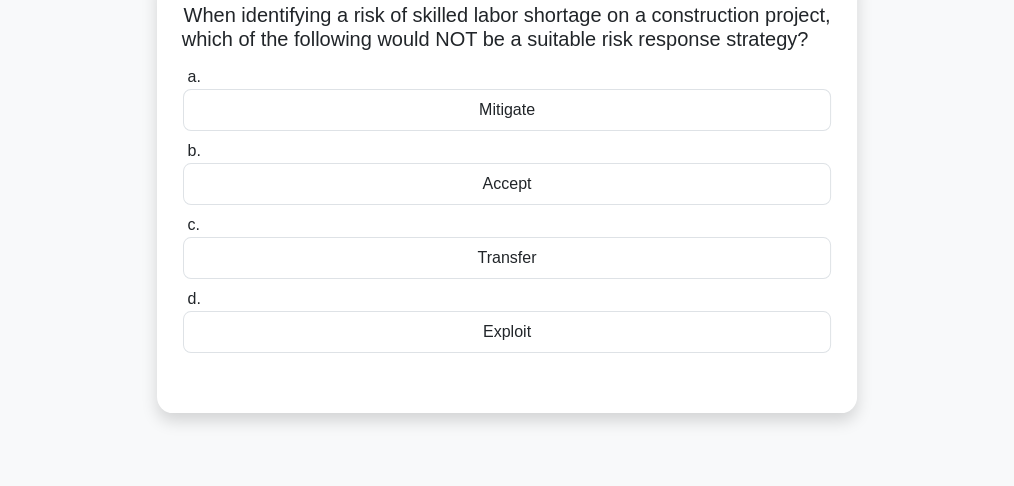 scroll, scrollTop: 66, scrollLeft: 0, axis: vertical 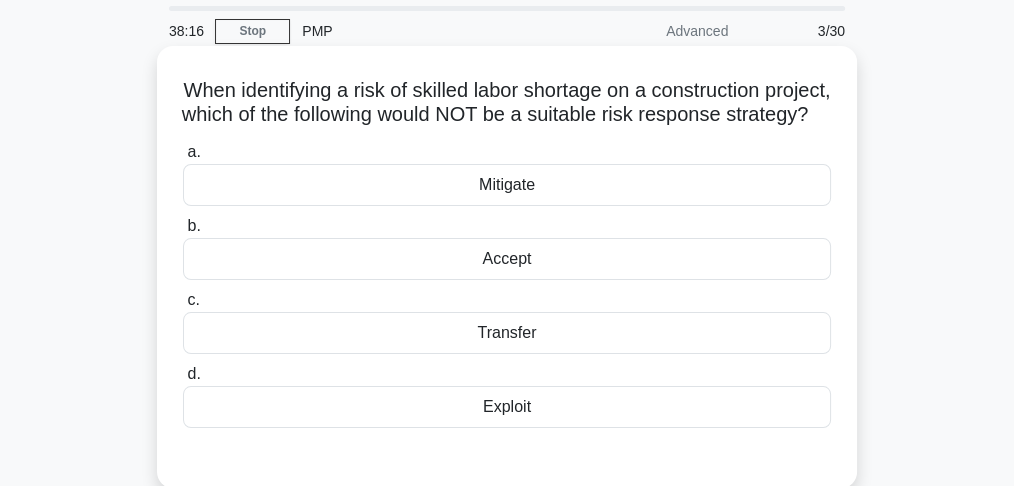 click on "Exploit" at bounding box center [507, 407] 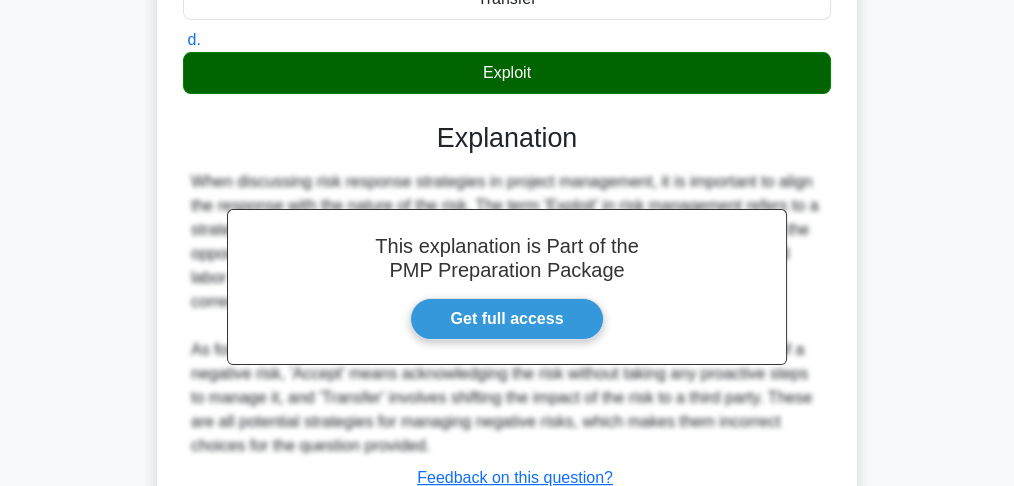 scroll, scrollTop: 594, scrollLeft: 0, axis: vertical 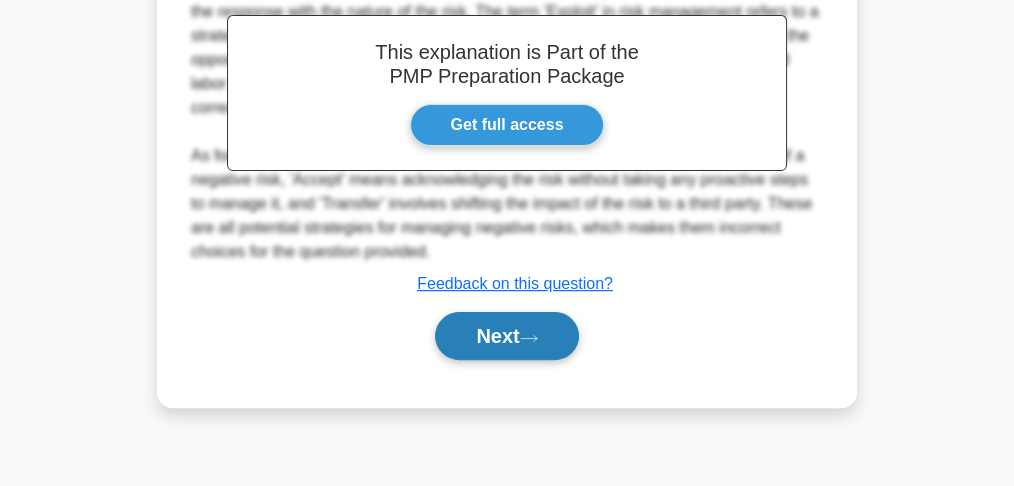 click on "Next" at bounding box center [506, 336] 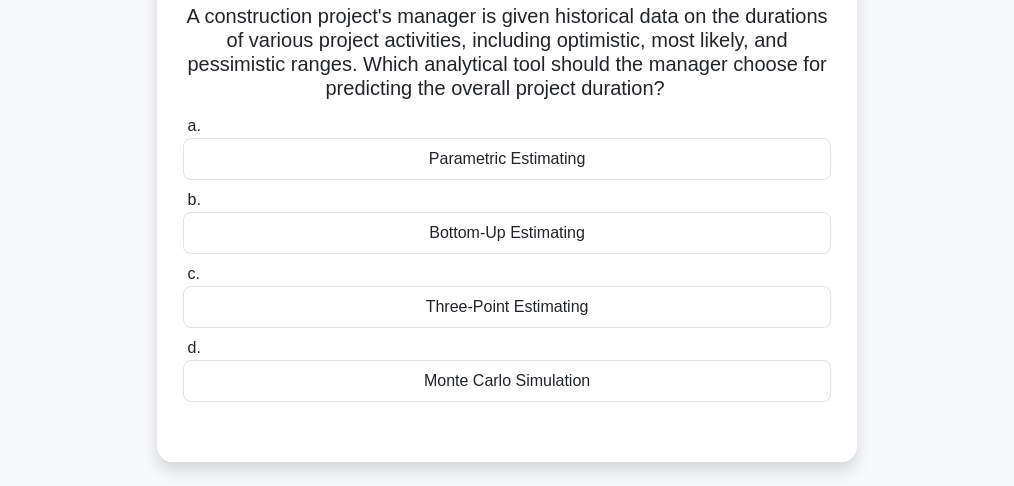 scroll, scrollTop: 200, scrollLeft: 0, axis: vertical 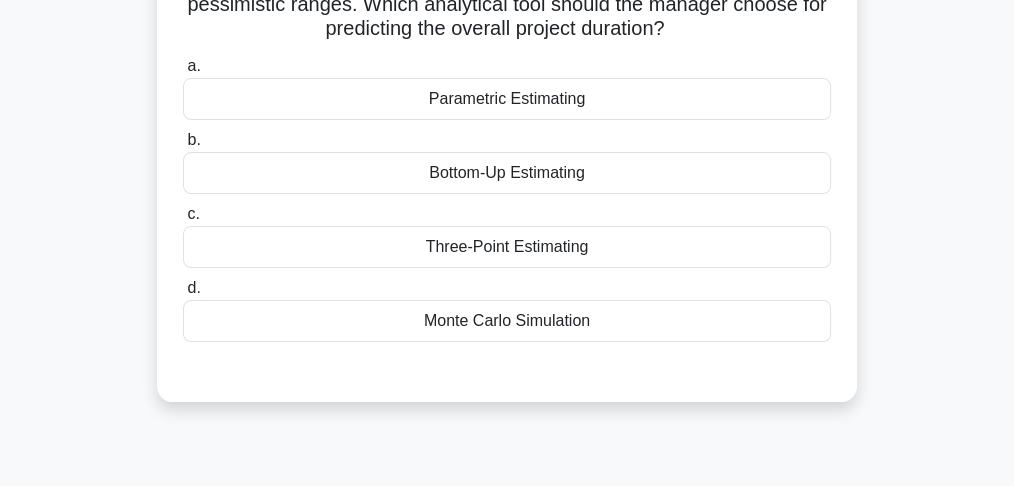 click on "Three-Point Estimating" at bounding box center [507, 247] 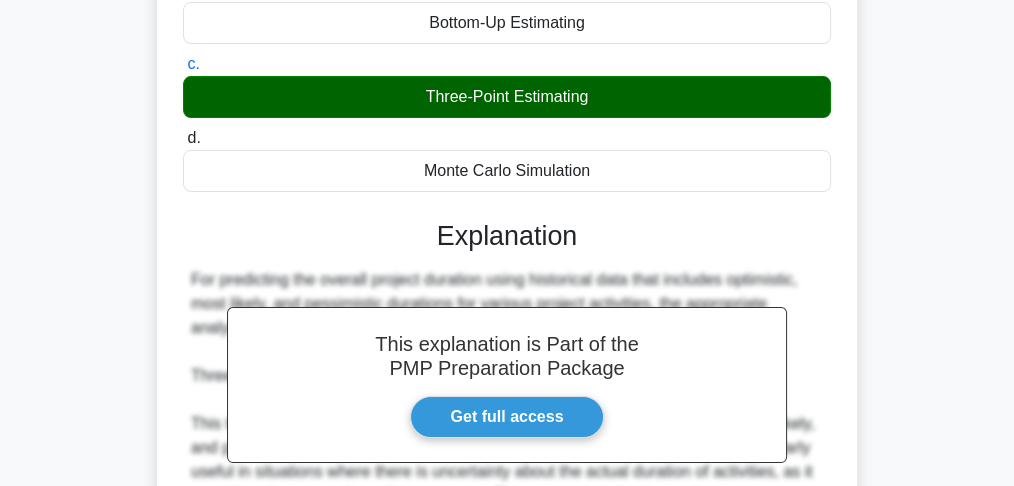 scroll, scrollTop: 594, scrollLeft: 0, axis: vertical 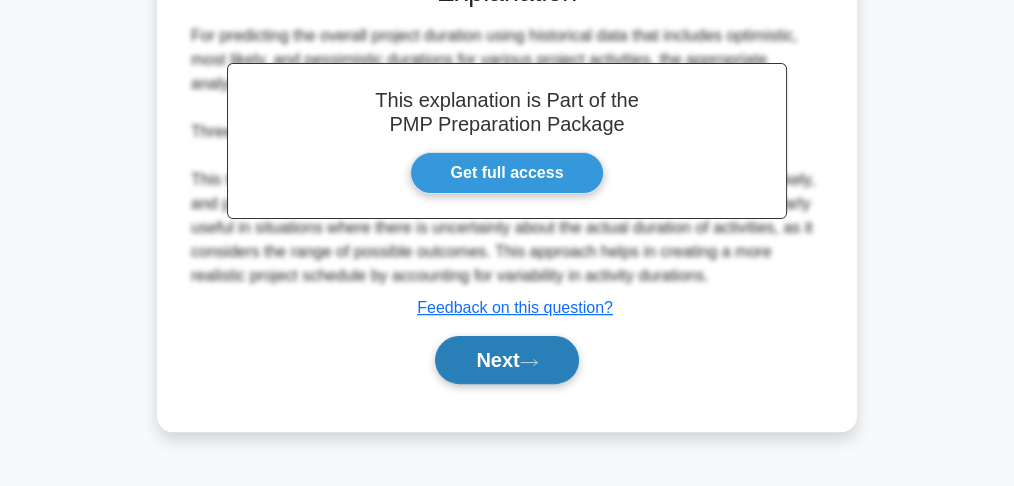 click on "Next" at bounding box center (506, 360) 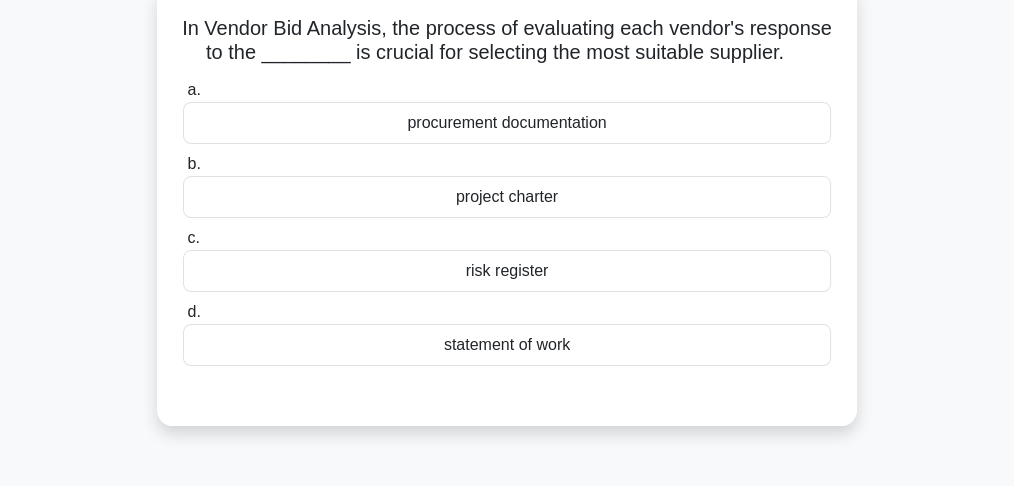 scroll, scrollTop: 133, scrollLeft: 0, axis: vertical 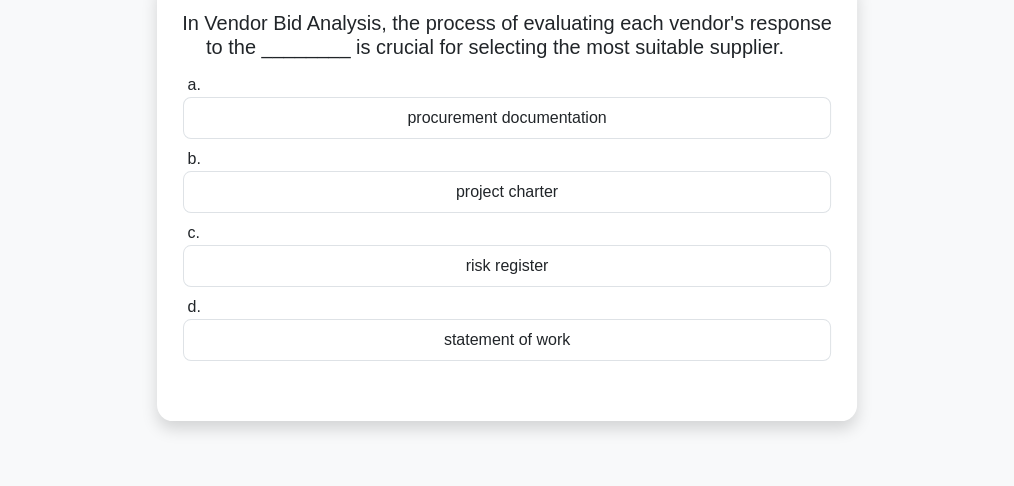 click on "procurement documentation" at bounding box center (507, 118) 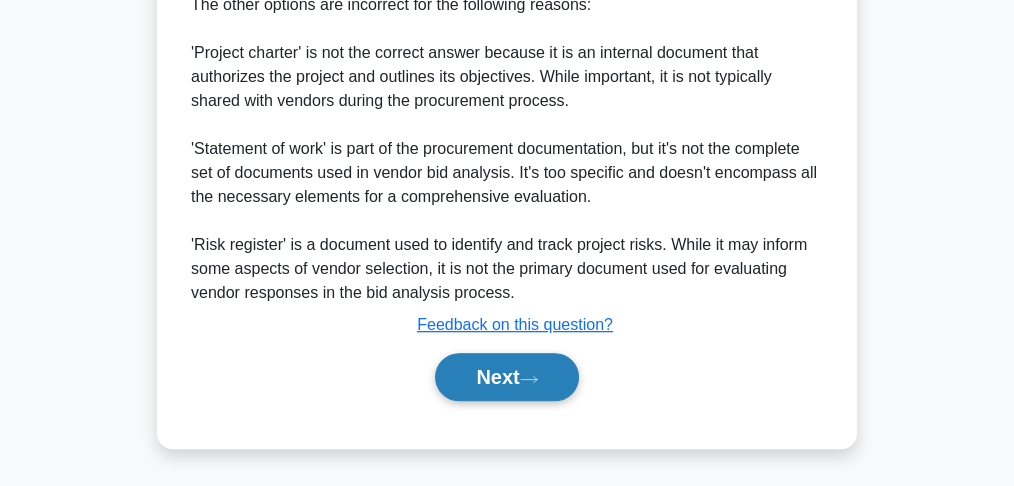 click 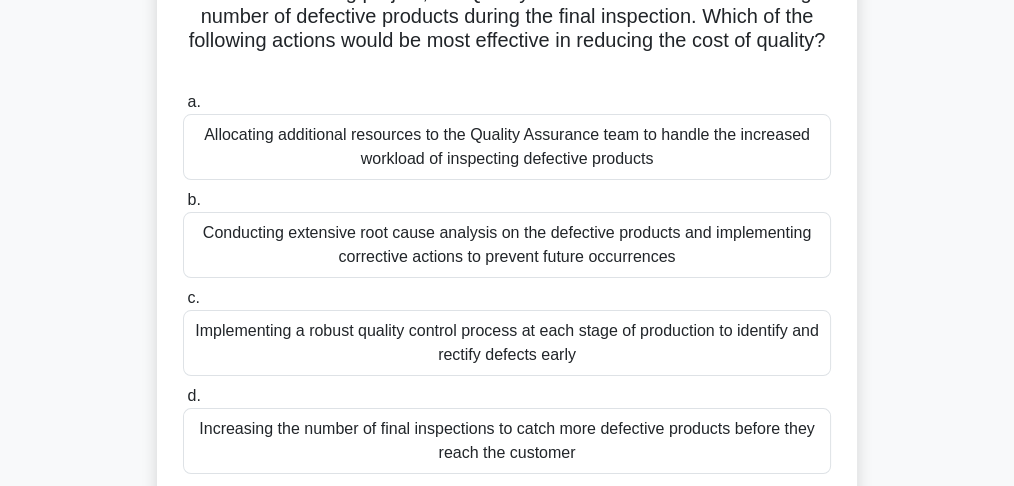 scroll, scrollTop: 152, scrollLeft: 0, axis: vertical 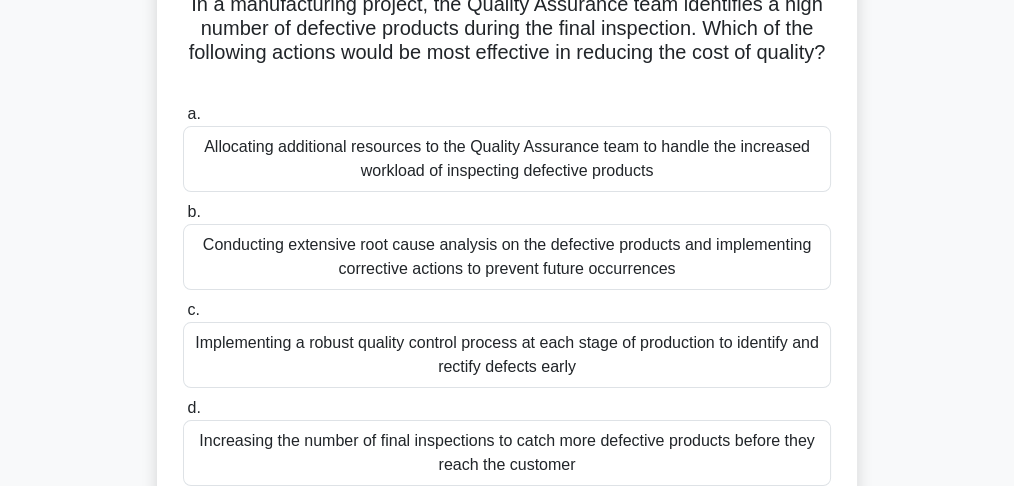 click on "Conducting extensive root cause analysis on the defective products and implementing corrective actions to prevent future occurrences" at bounding box center [507, 257] 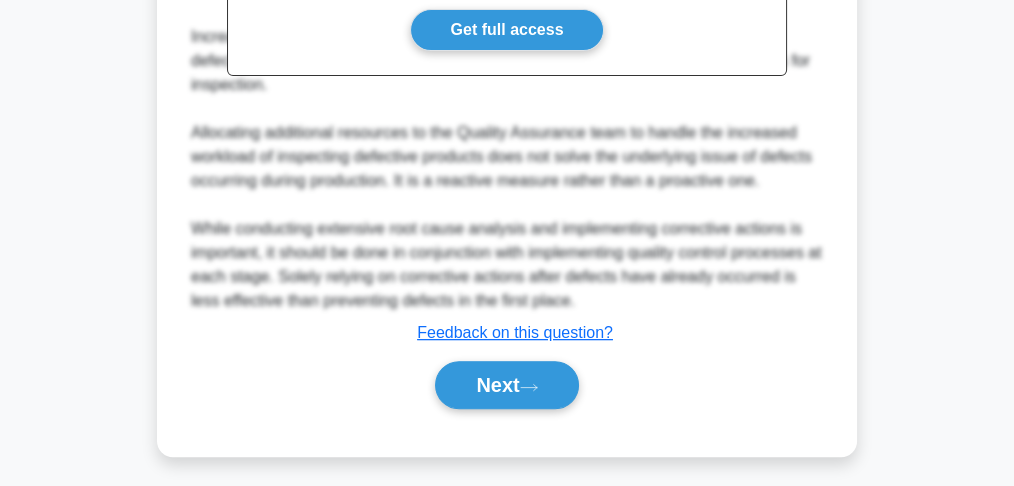 scroll, scrollTop: 840, scrollLeft: 0, axis: vertical 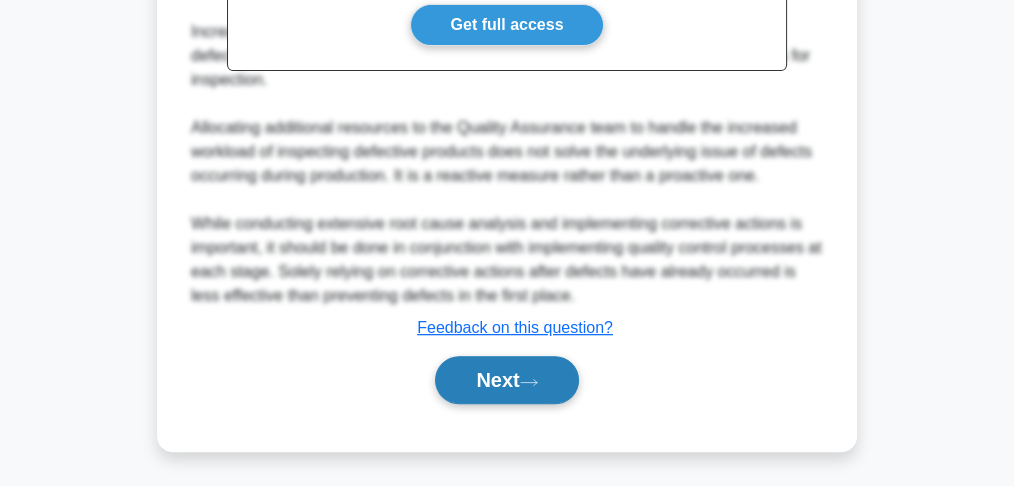 click on "Next" at bounding box center (506, 380) 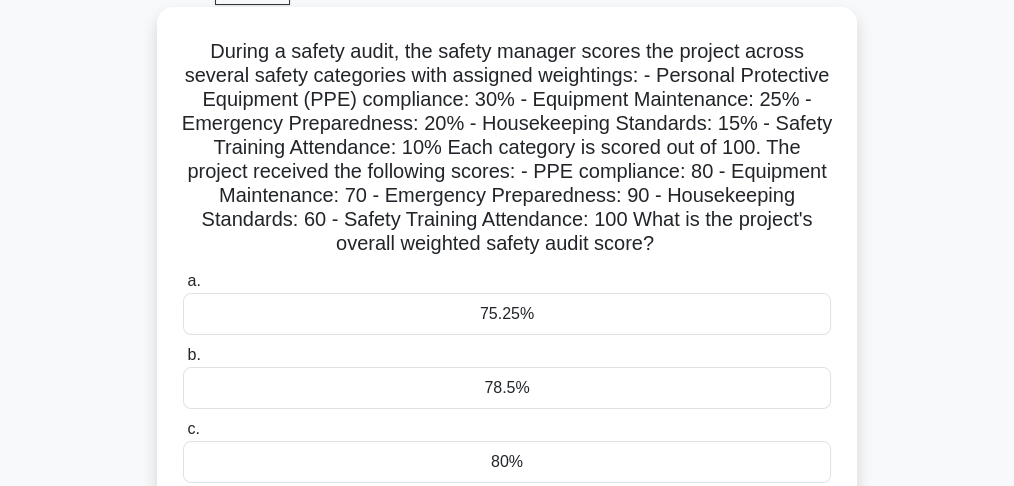 scroll, scrollTop: 200, scrollLeft: 0, axis: vertical 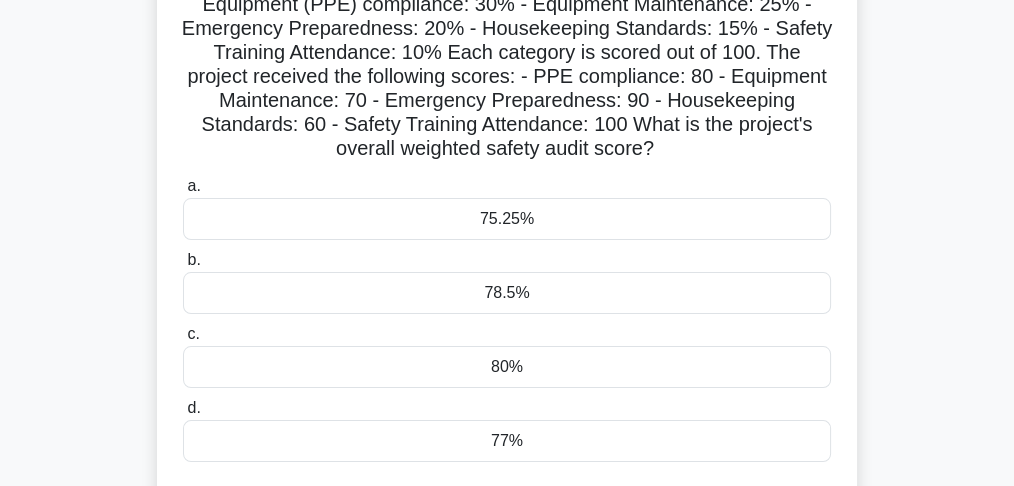 click on "78.5%" at bounding box center [507, 293] 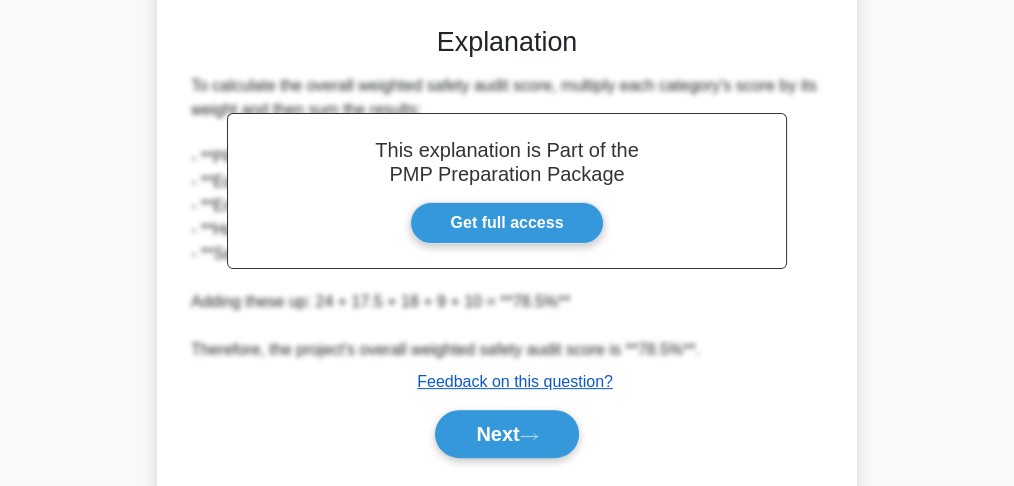 scroll, scrollTop: 717, scrollLeft: 0, axis: vertical 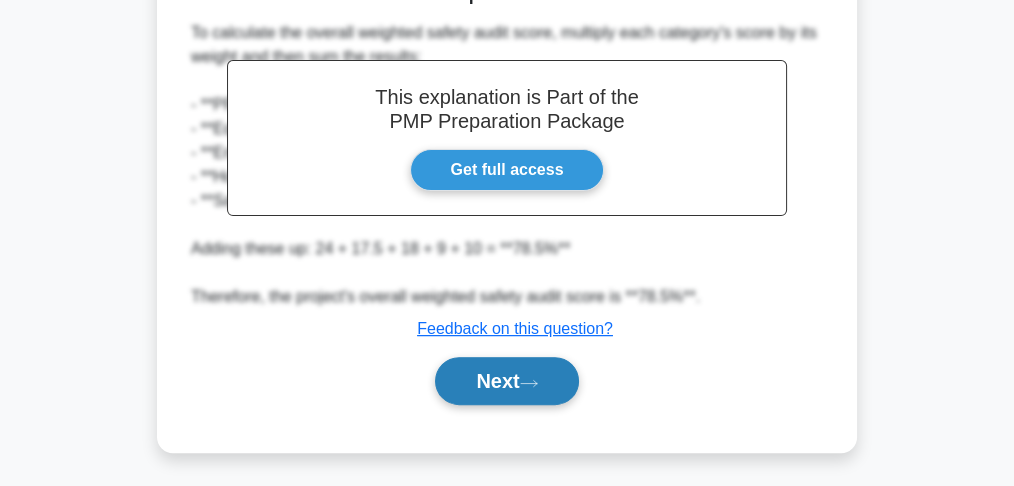 click on "Next" at bounding box center [506, 381] 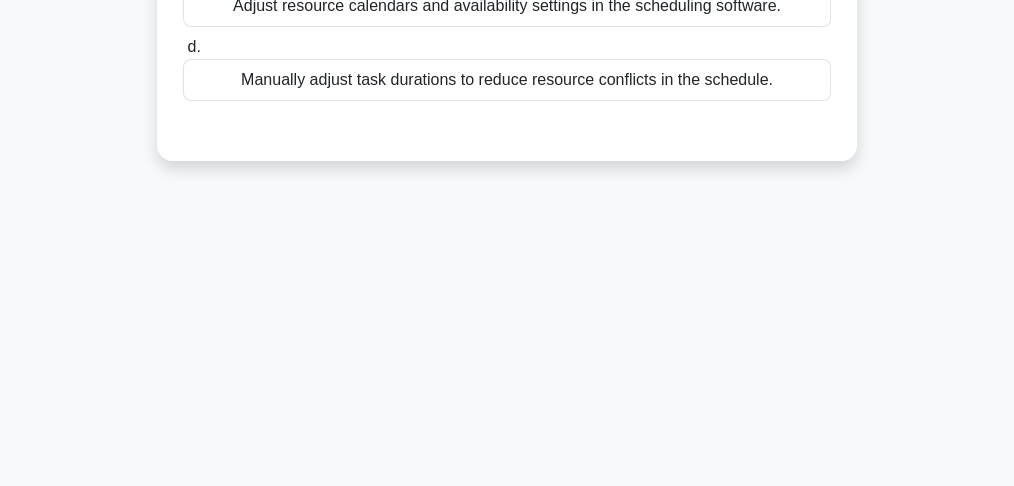 scroll, scrollTop: 460, scrollLeft: 0, axis: vertical 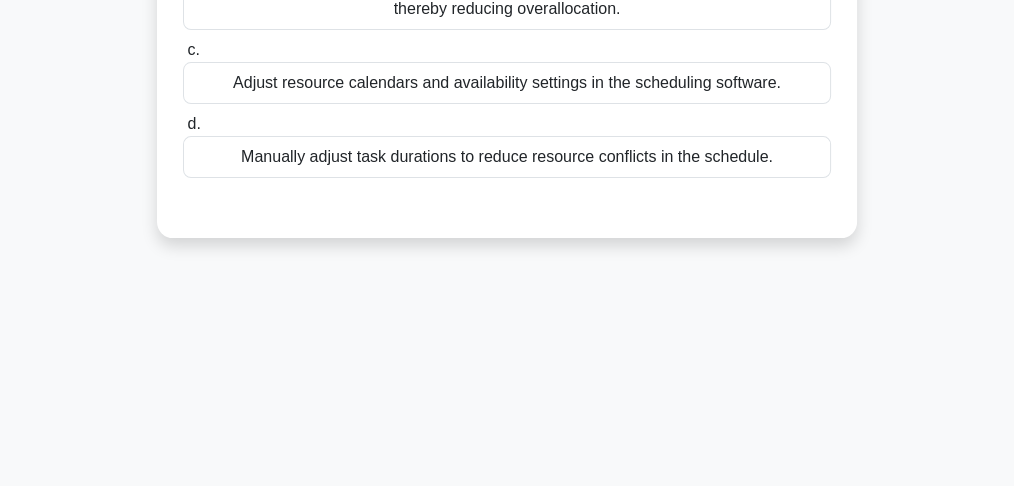 click on "Adjust resource calendars and availability settings in the scheduling software." at bounding box center [507, 83] 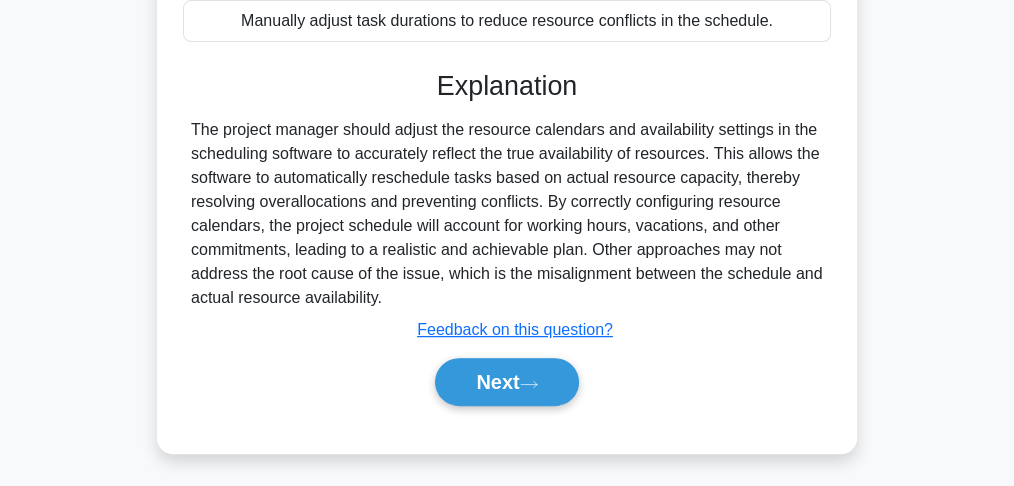 scroll, scrollTop: 597, scrollLeft: 0, axis: vertical 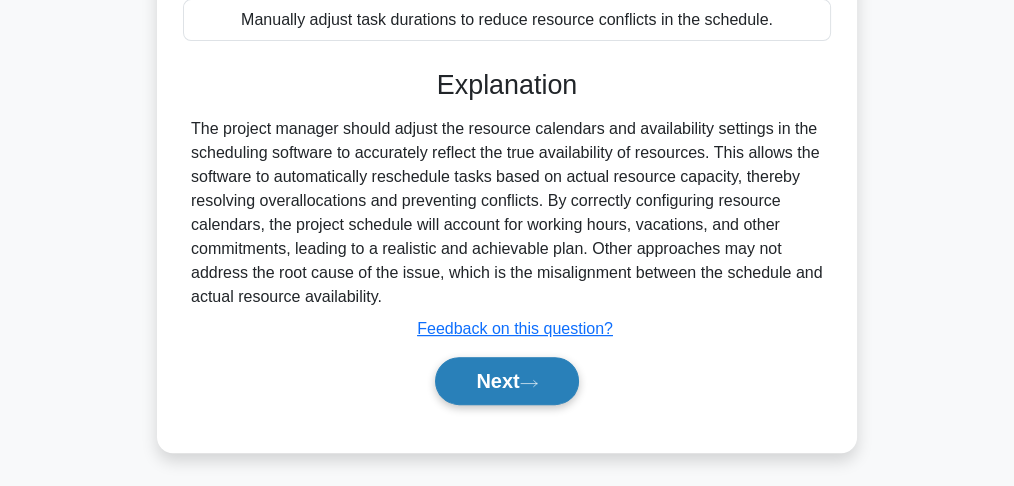 click on "Next" at bounding box center (506, 381) 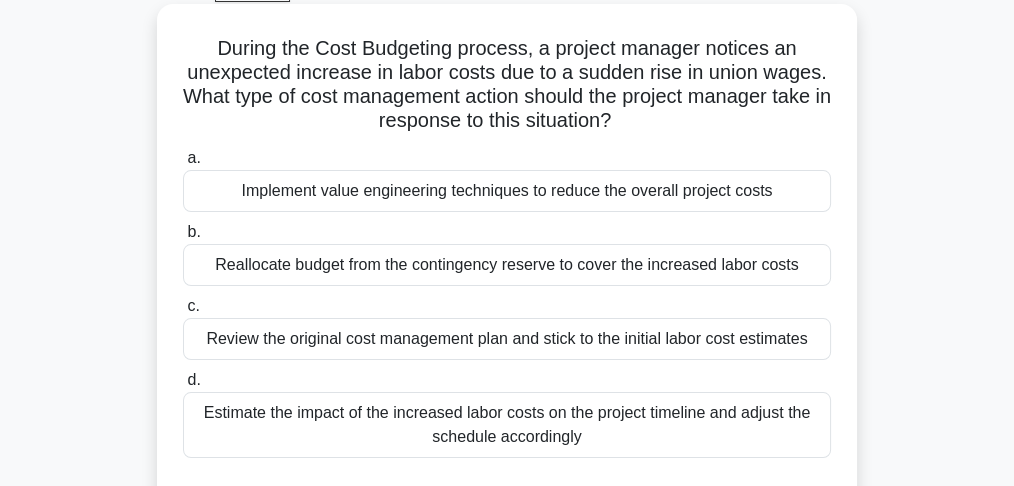 scroll, scrollTop: 131, scrollLeft: 0, axis: vertical 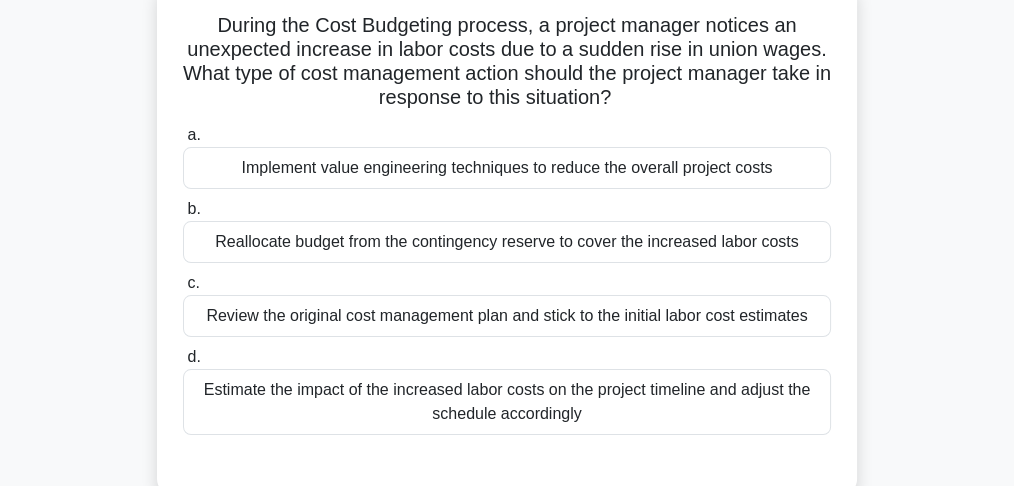 click on "Reallocate budget from the contingency reserve to cover the increased labor costs" at bounding box center [507, 242] 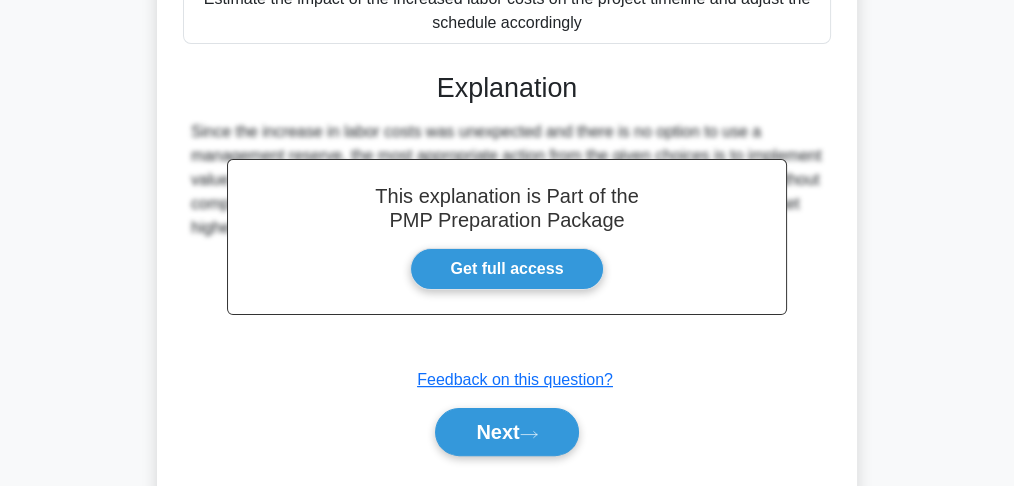 scroll, scrollTop: 594, scrollLeft: 0, axis: vertical 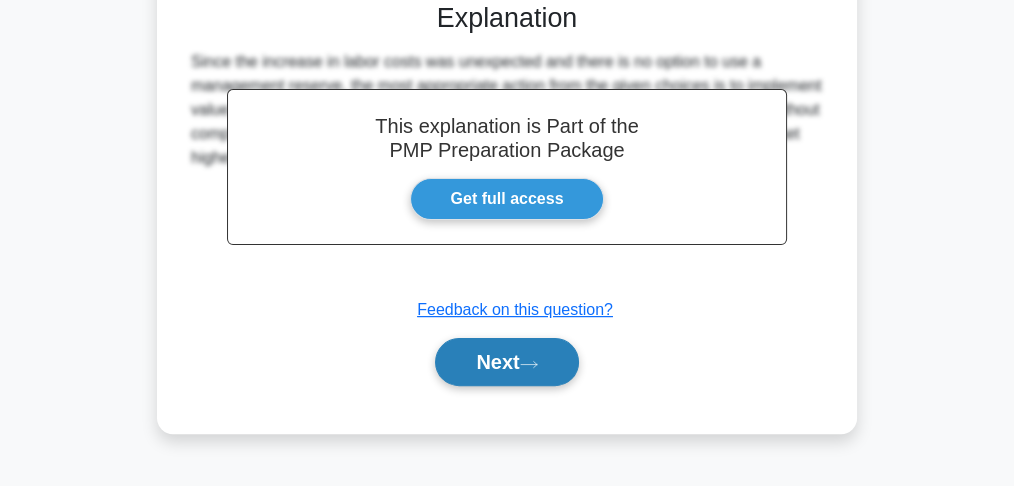 click on "Next" at bounding box center [506, 362] 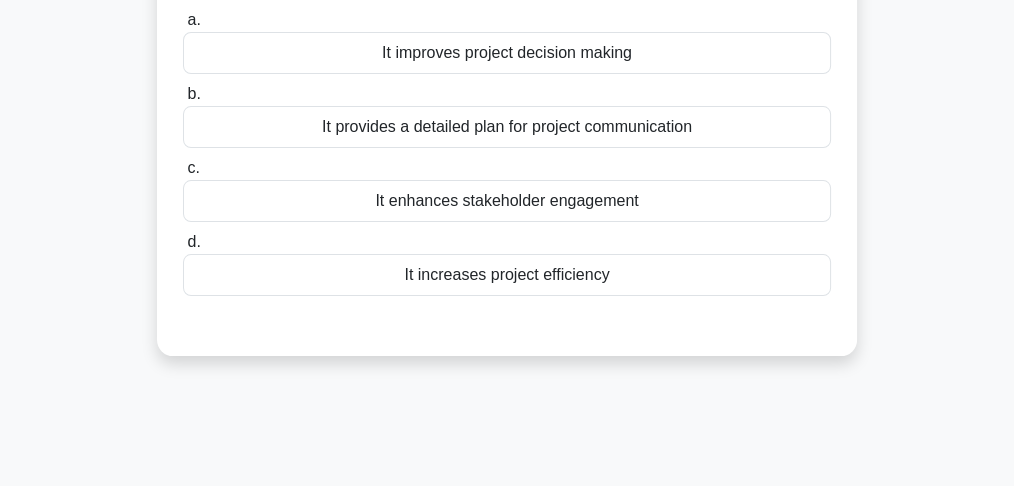scroll, scrollTop: 200, scrollLeft: 0, axis: vertical 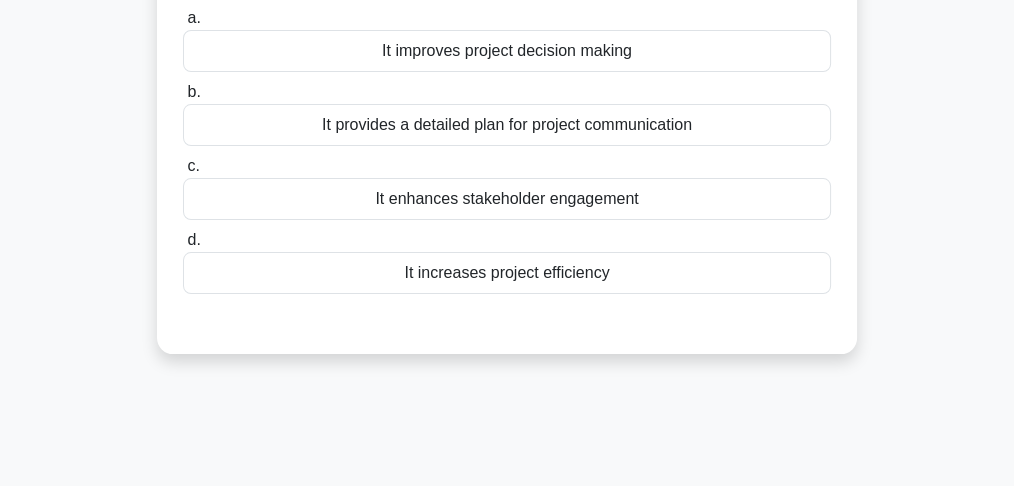 click on "It provides a detailed plan for project communication" at bounding box center (507, 125) 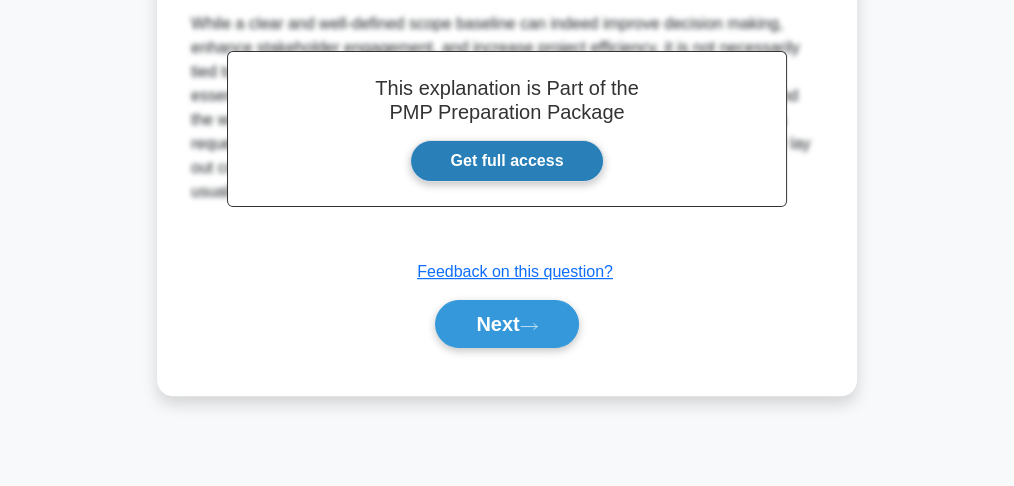 scroll, scrollTop: 594, scrollLeft: 0, axis: vertical 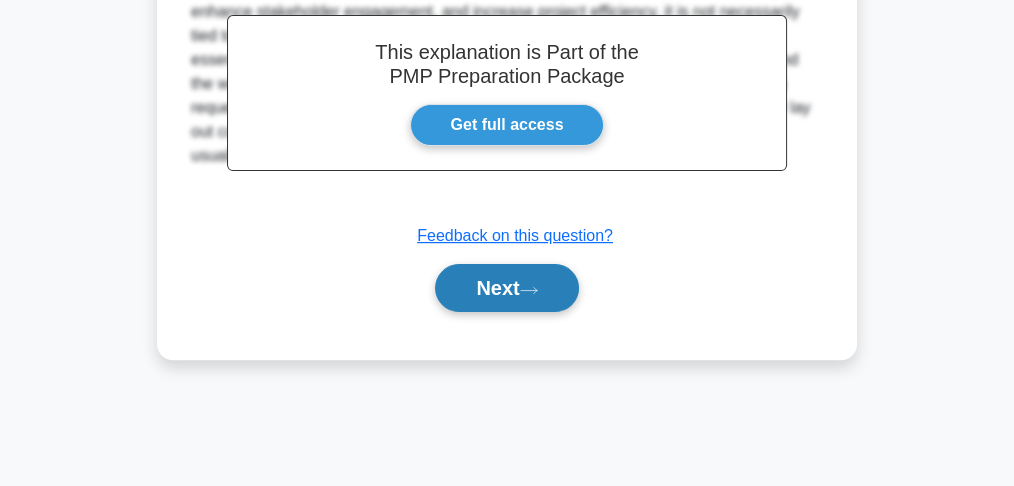 click on "Next" at bounding box center [506, 288] 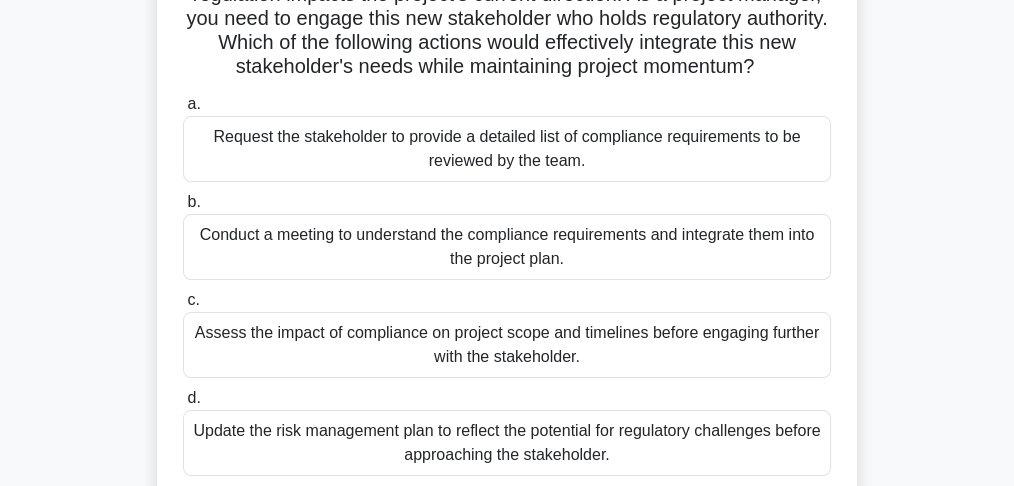 scroll, scrollTop: 194, scrollLeft: 0, axis: vertical 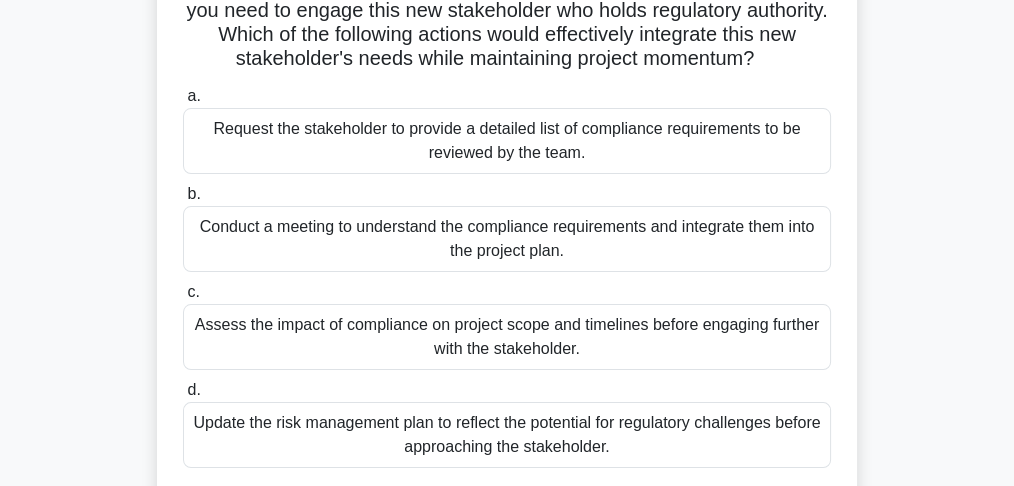 click on "Conduct a meeting to understand the compliance requirements and integrate them into the project plan." at bounding box center [507, 239] 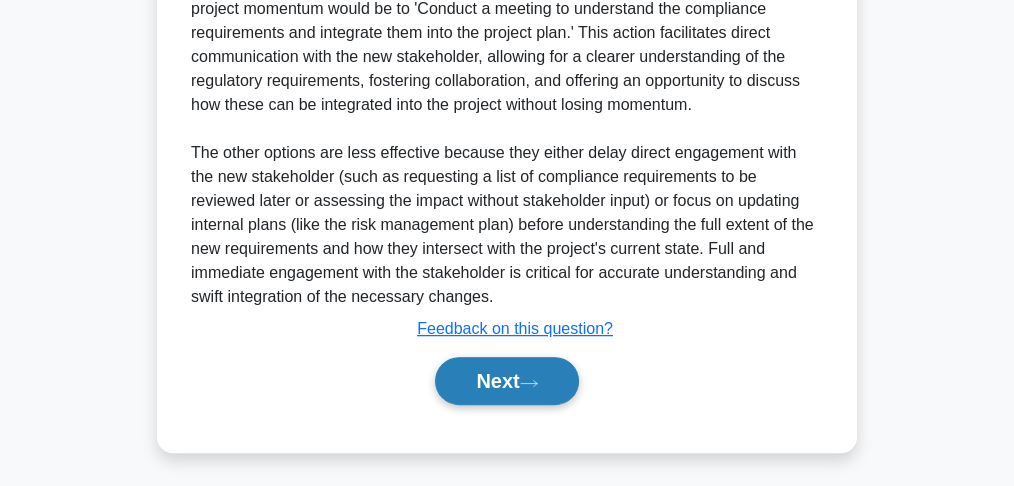 click on "Next" at bounding box center (506, 381) 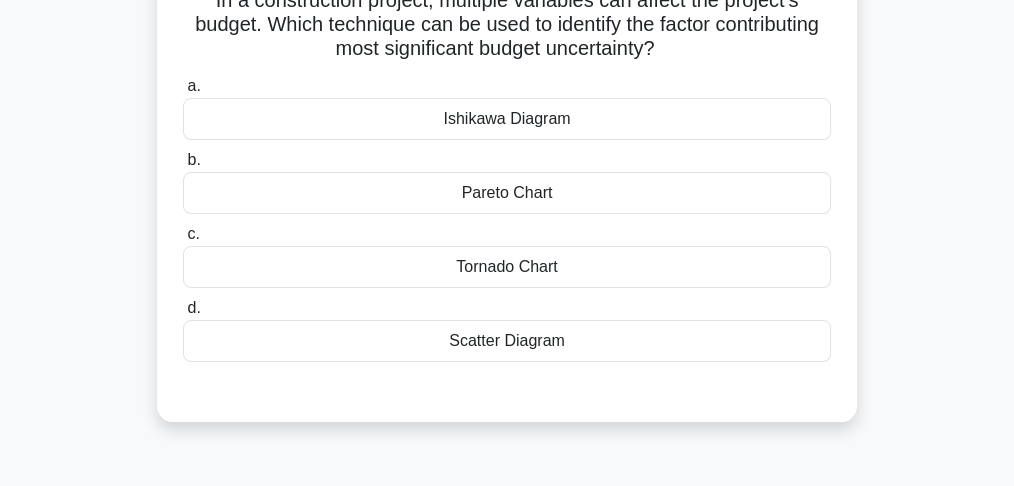 scroll, scrollTop: 133, scrollLeft: 0, axis: vertical 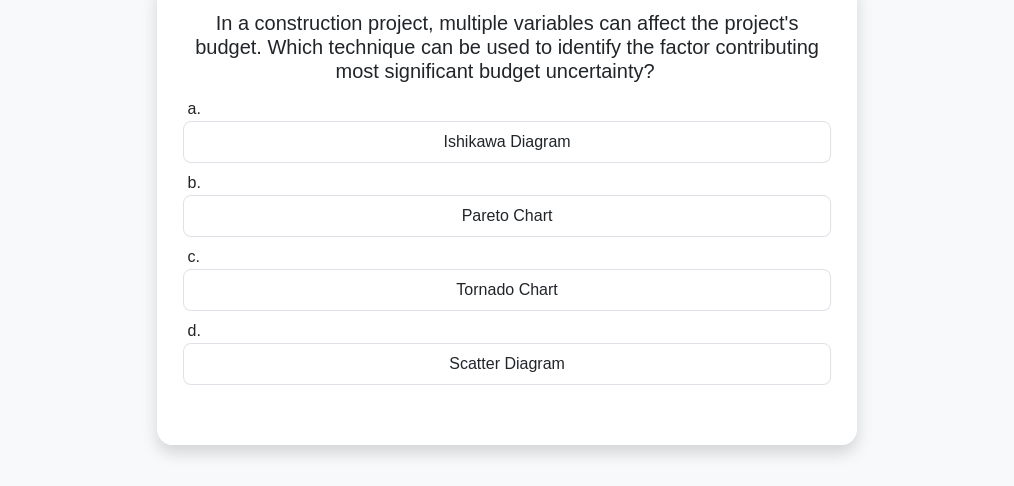 click on "Tornado Chart" at bounding box center [507, 290] 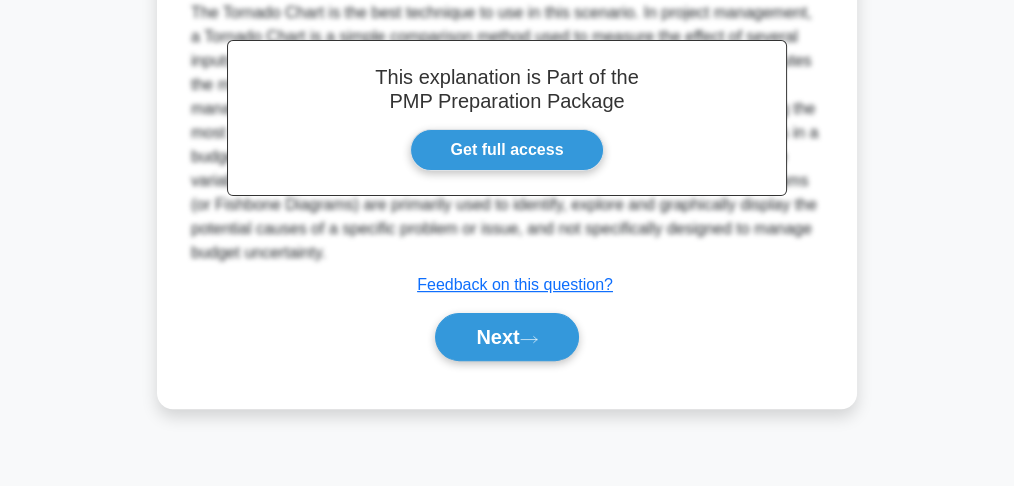 scroll, scrollTop: 594, scrollLeft: 0, axis: vertical 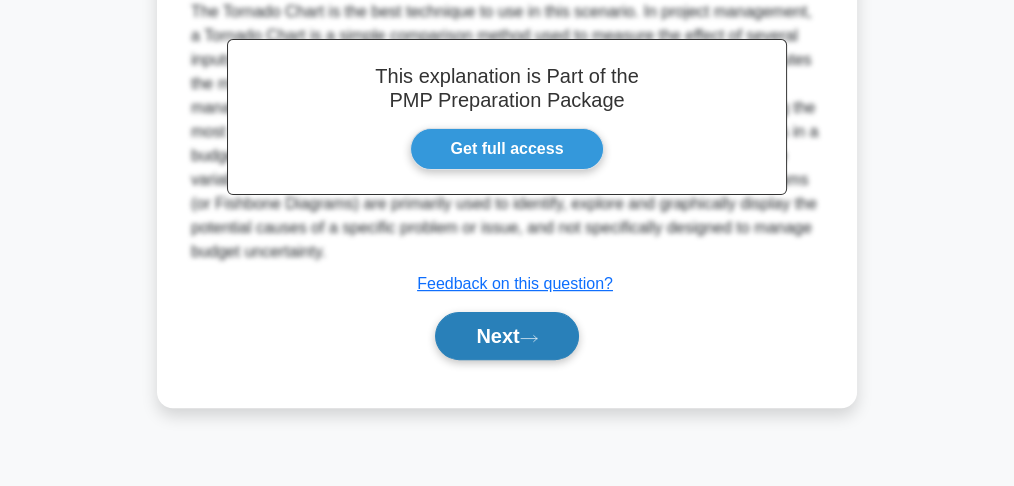 click on "Next" at bounding box center (506, 336) 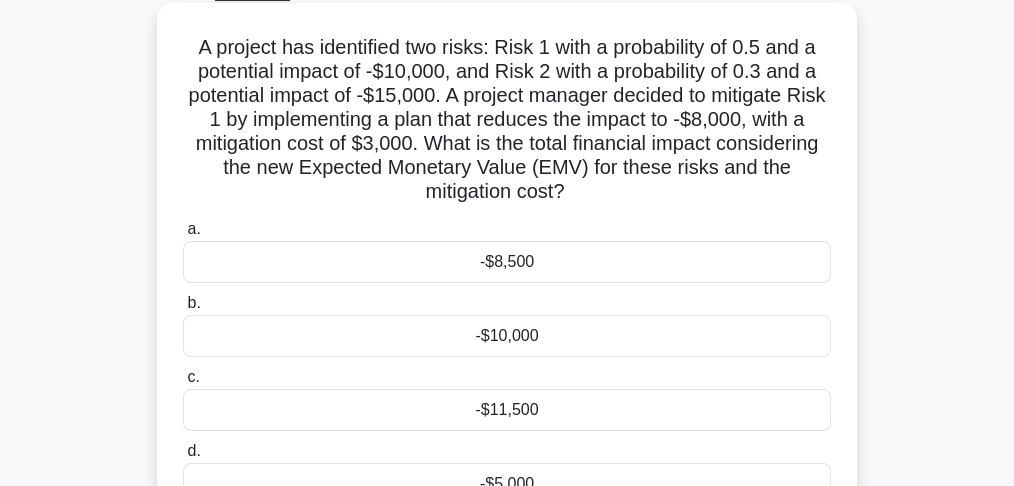 scroll, scrollTop: 133, scrollLeft: 0, axis: vertical 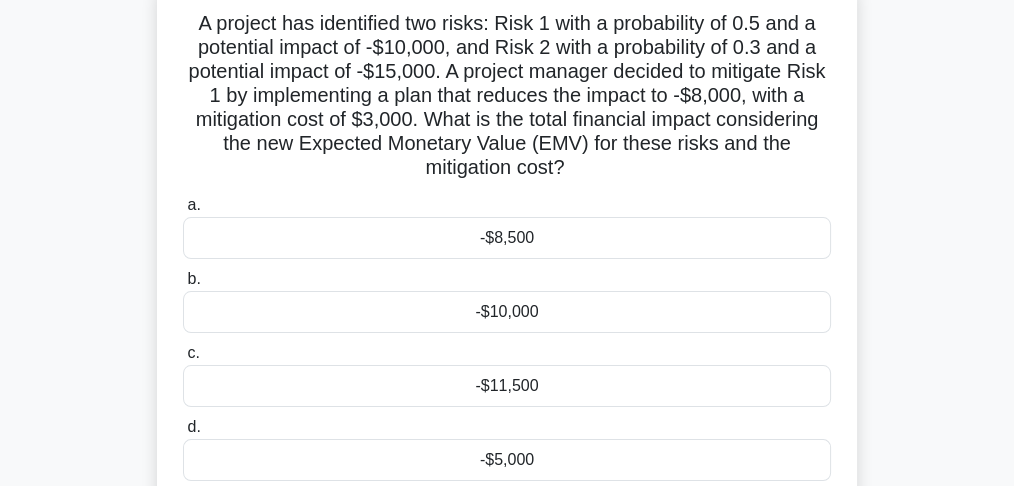 click on "-$11,500" at bounding box center [507, 386] 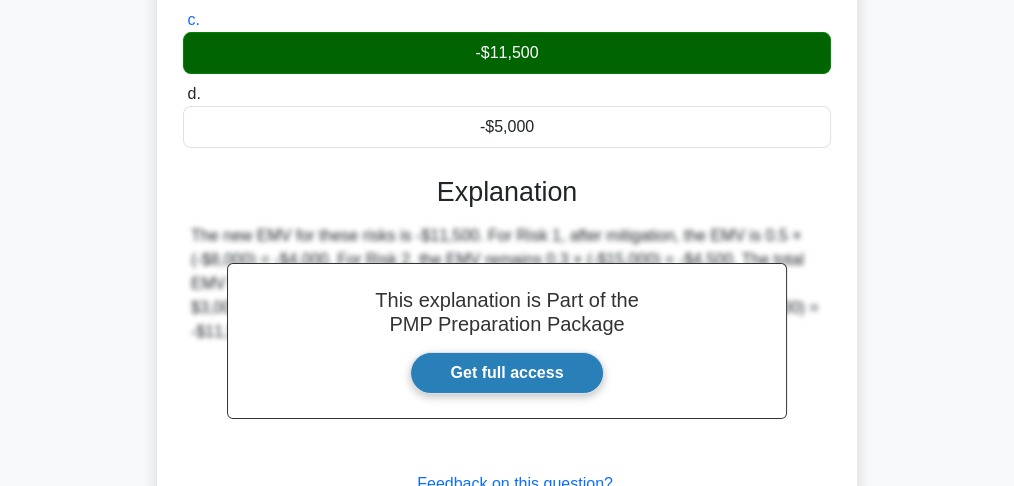 scroll, scrollTop: 466, scrollLeft: 0, axis: vertical 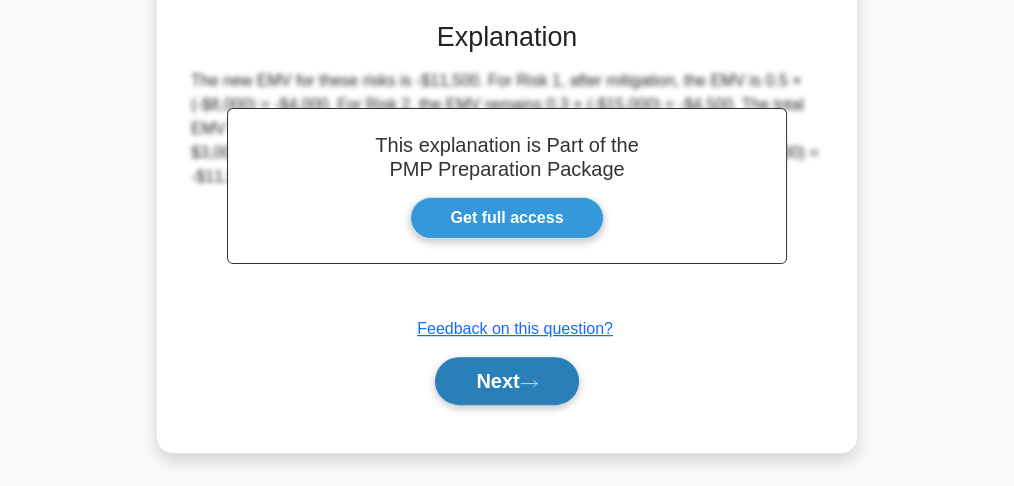click on "Next" at bounding box center [506, 381] 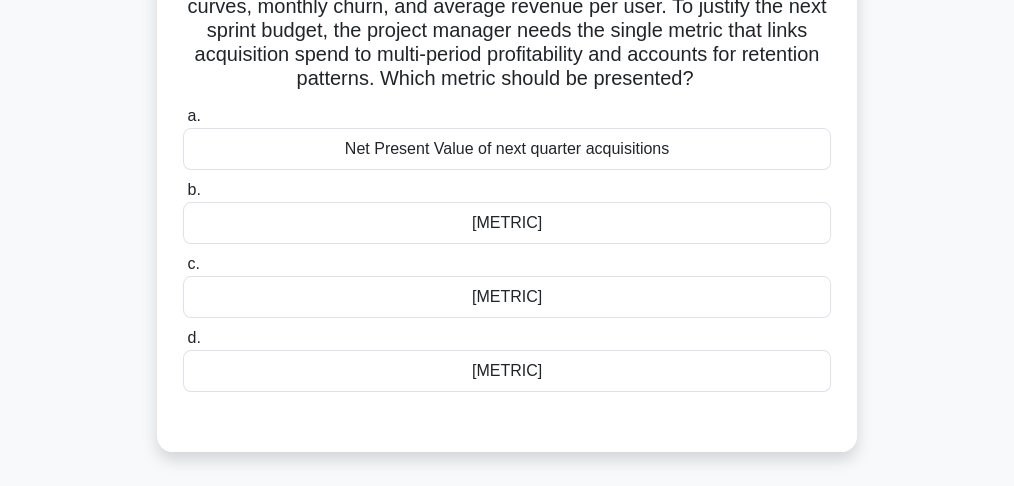 scroll, scrollTop: 200, scrollLeft: 0, axis: vertical 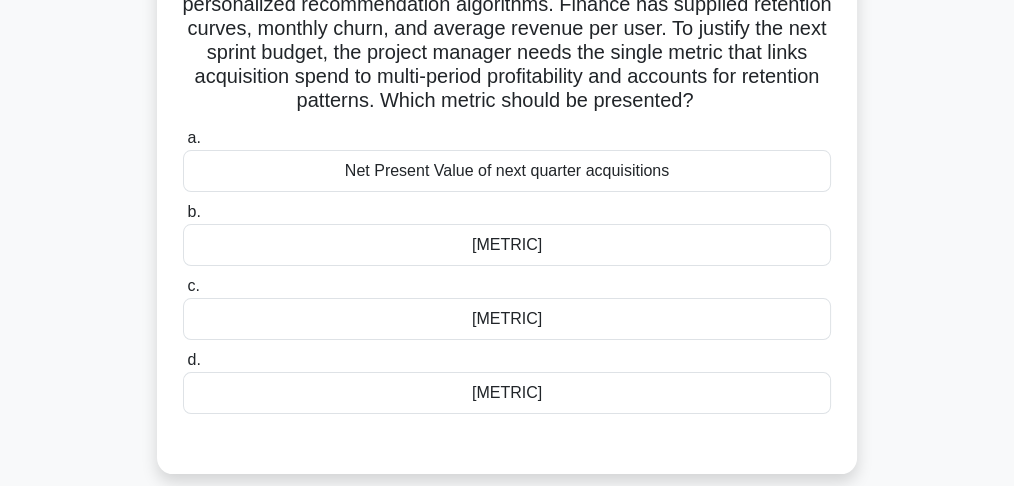 click on "[METRIC]" at bounding box center [507, 393] 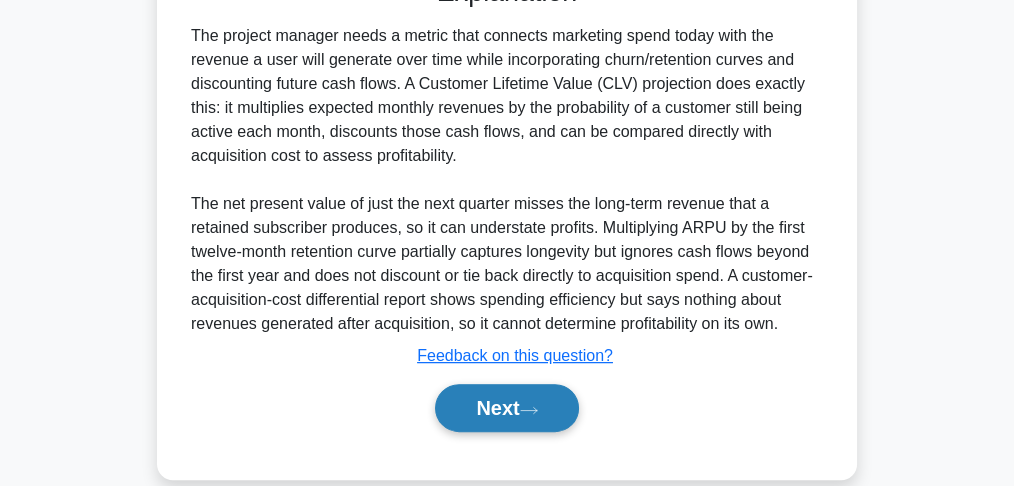 click on "Next" at bounding box center (506, 408) 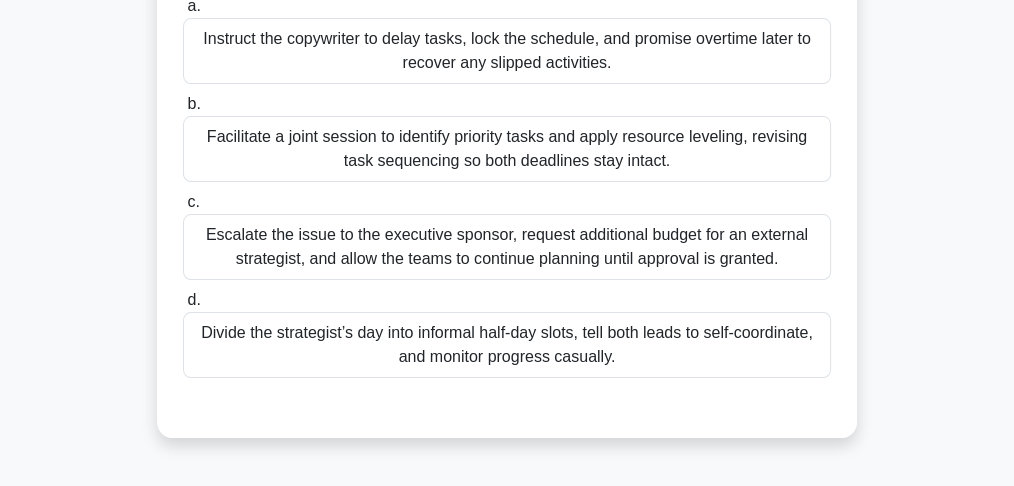 scroll, scrollTop: 333, scrollLeft: 0, axis: vertical 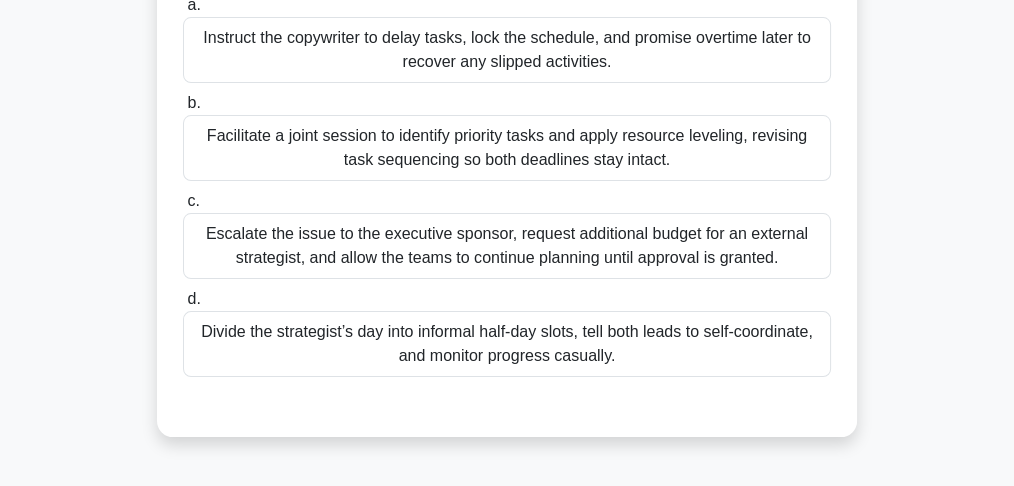 click on "Facilitate a joint session to identify priority tasks and apply resource leveling, revising task sequencing so both deadlines stay intact." at bounding box center (507, 148) 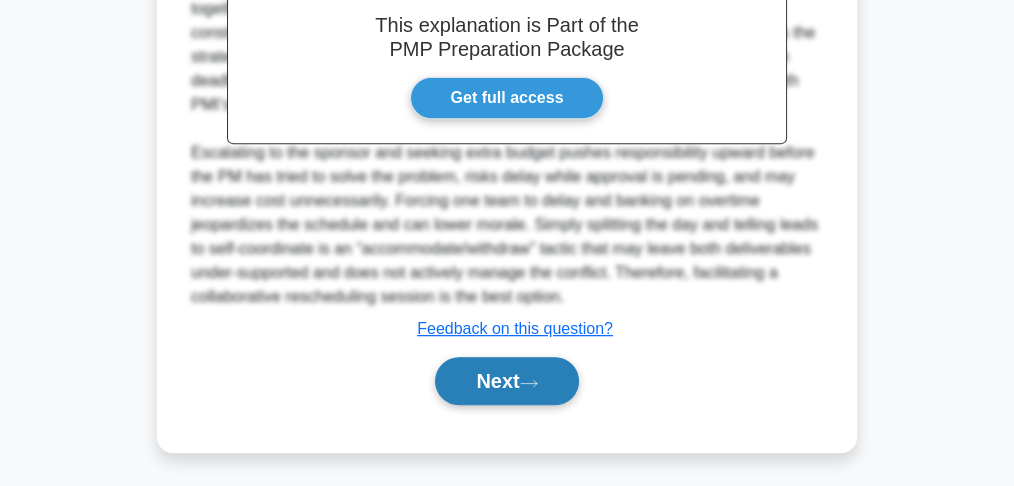 click on "Next" at bounding box center [506, 381] 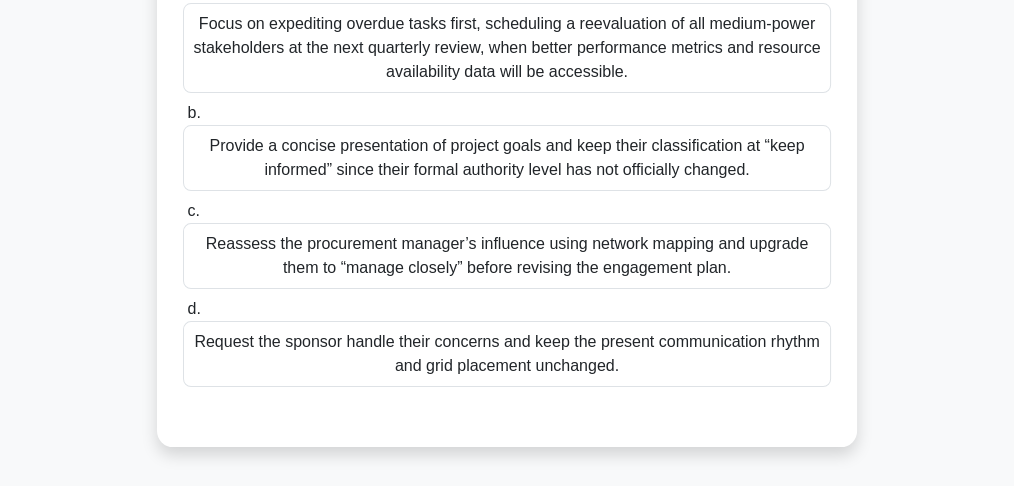 scroll, scrollTop: 400, scrollLeft: 0, axis: vertical 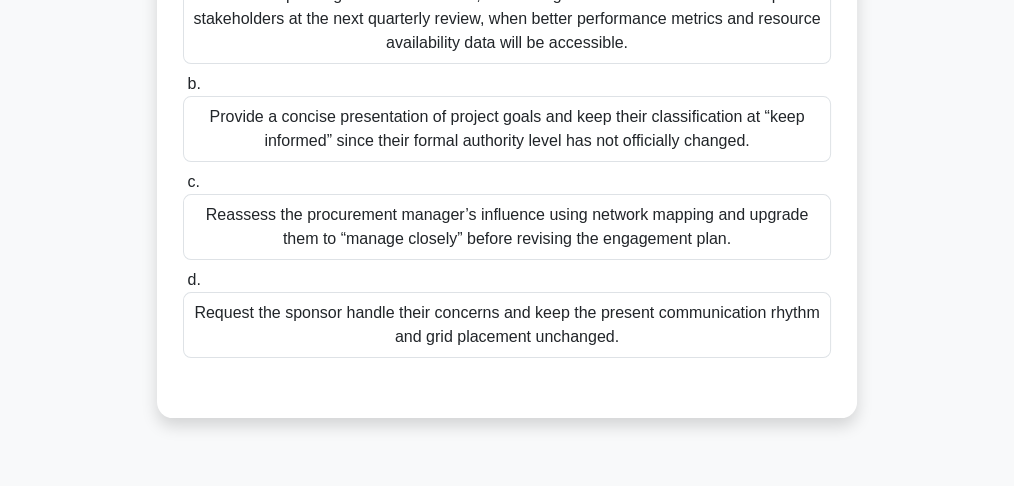click on "Reassess the procurement manager’s influence using network mapping and upgrade them to “manage closely” before revising the engagement plan." at bounding box center (507, 227) 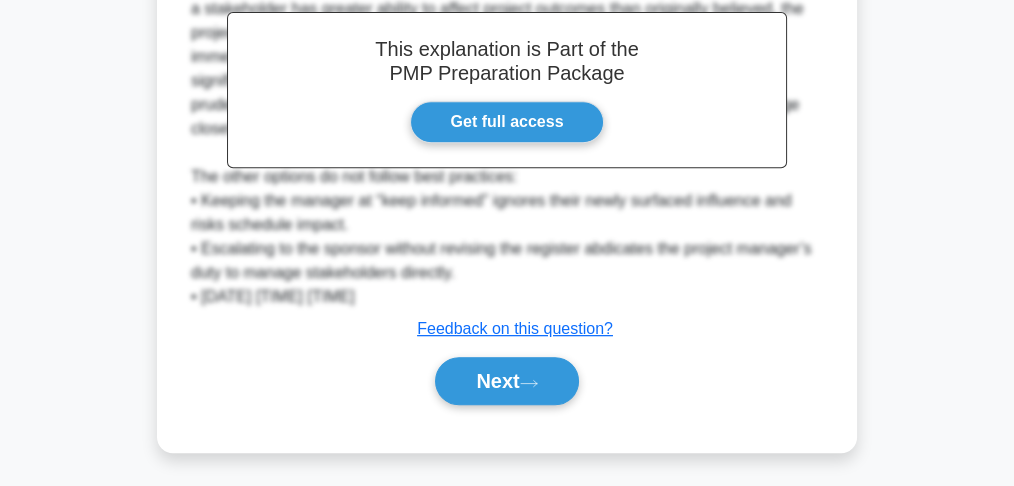 scroll, scrollTop: 866, scrollLeft: 0, axis: vertical 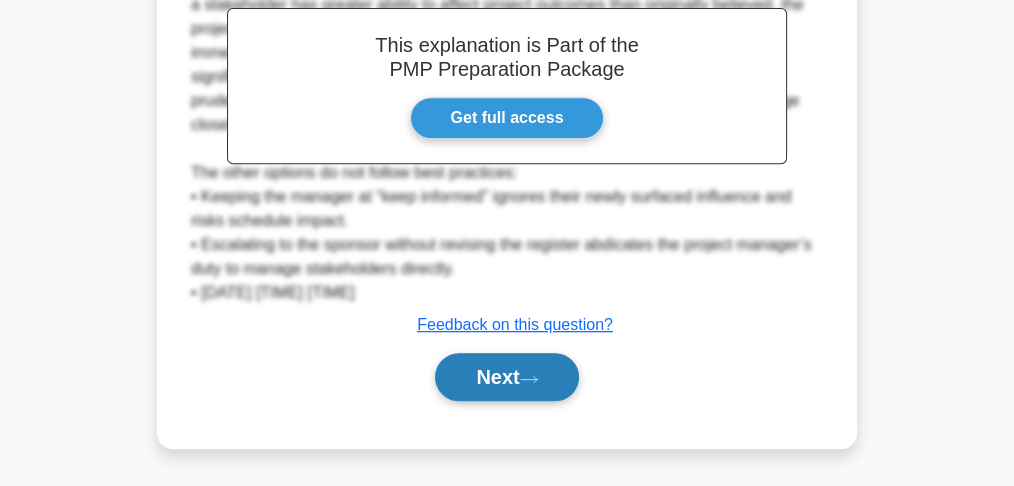 click on "Next" at bounding box center (506, 377) 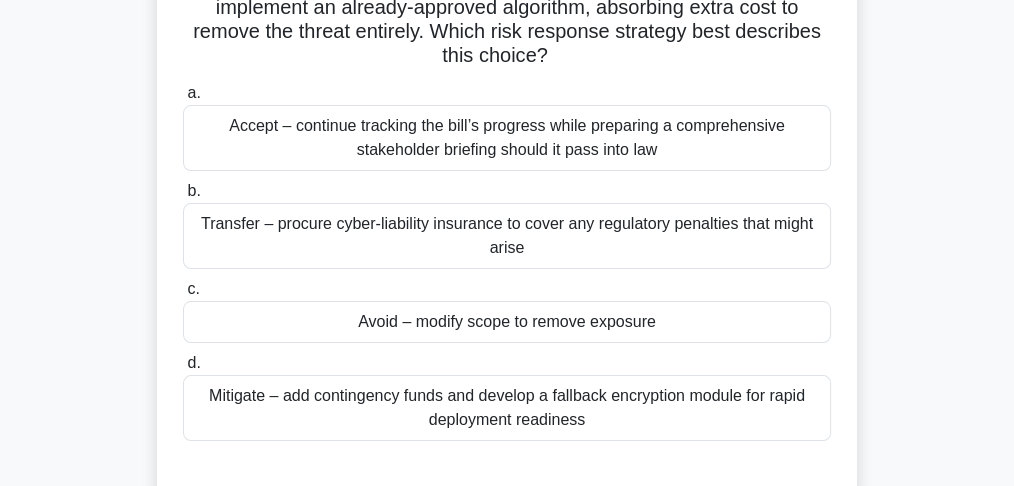 scroll, scrollTop: 260, scrollLeft: 0, axis: vertical 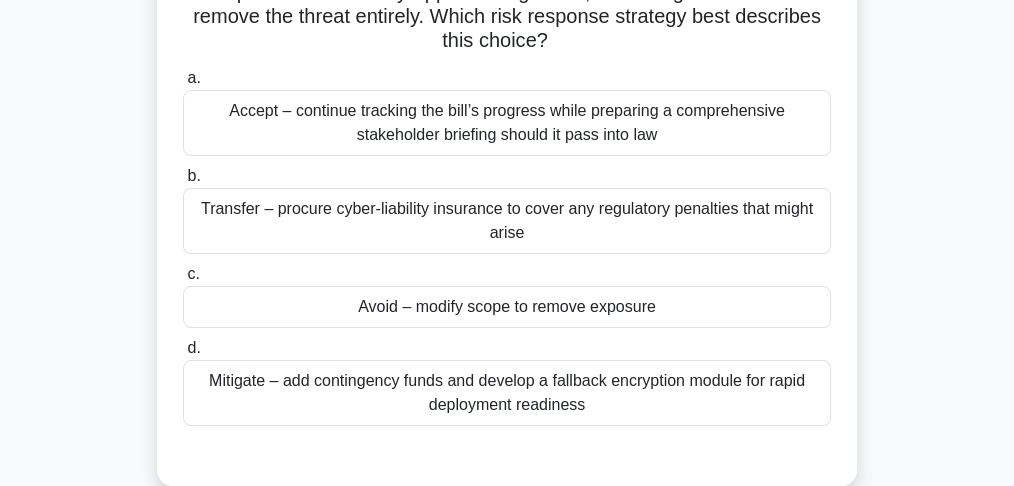 click on "Accept – continue tracking the bill’s progress while preparing a comprehensive stakeholder briefing should it pass into law" at bounding box center [507, 123] 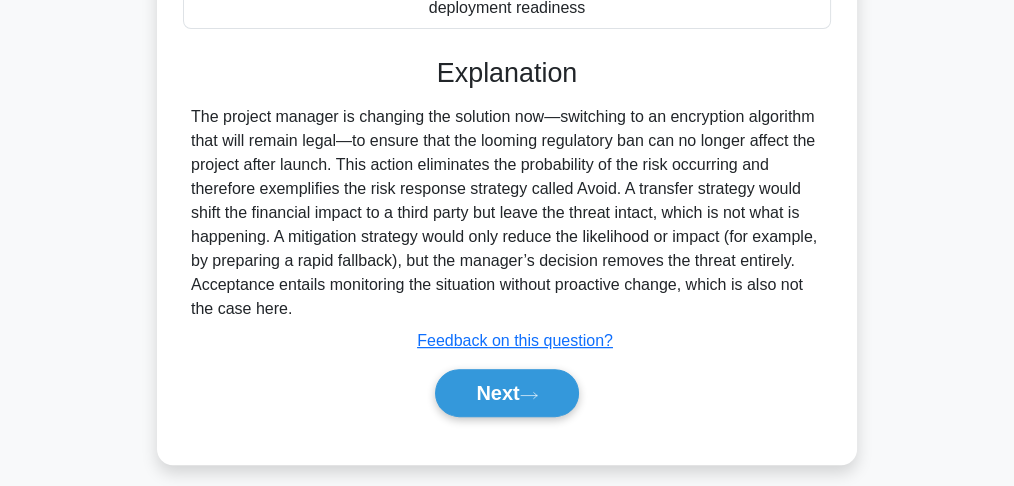 scroll, scrollTop: 660, scrollLeft: 0, axis: vertical 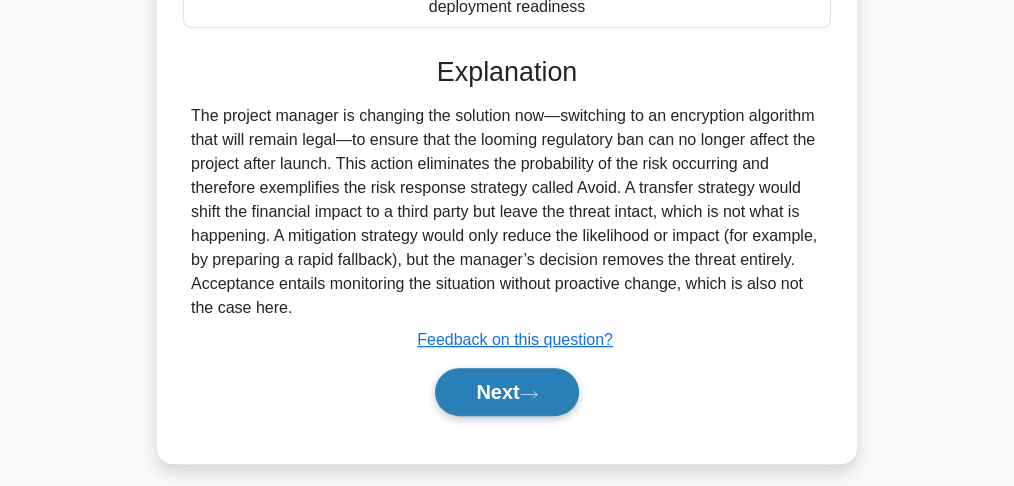 click on "Next" at bounding box center (506, 392) 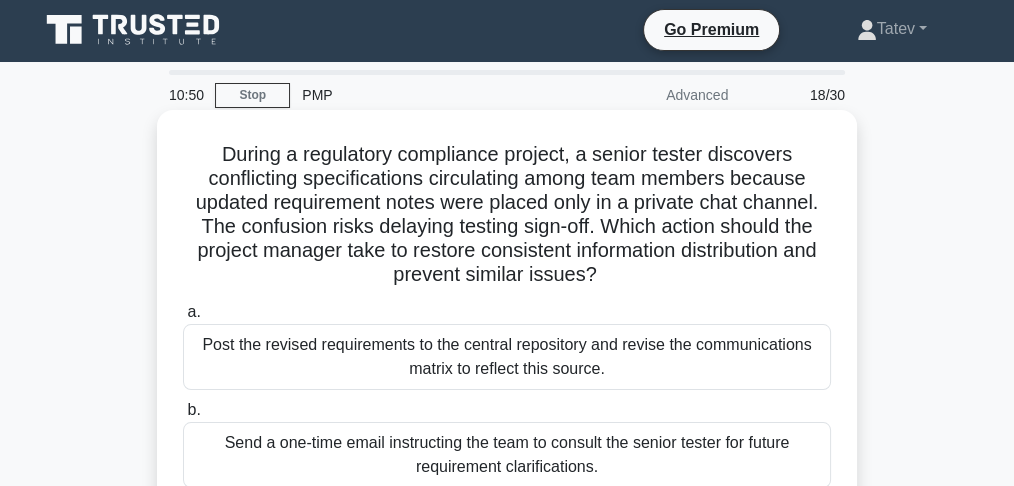 scroll, scrollTop: 0, scrollLeft: 0, axis: both 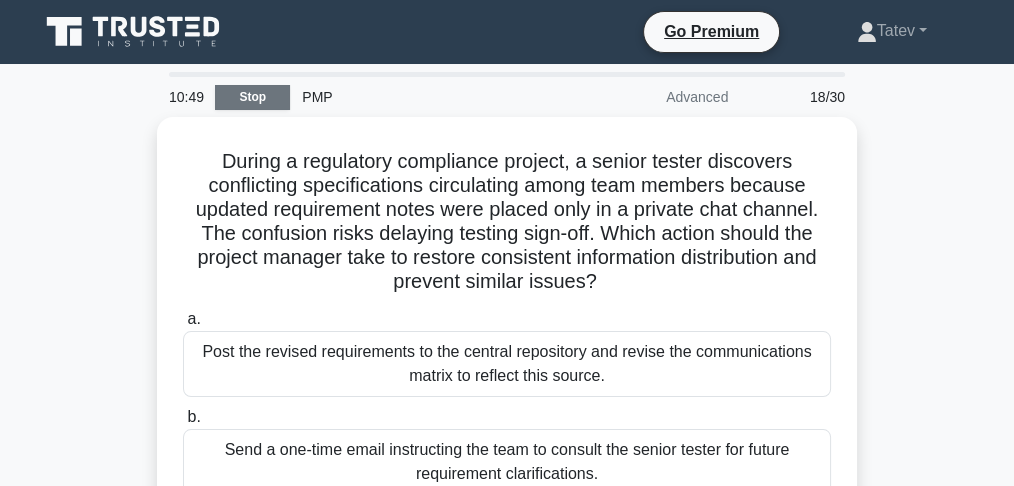 click on "Stop" at bounding box center [252, 97] 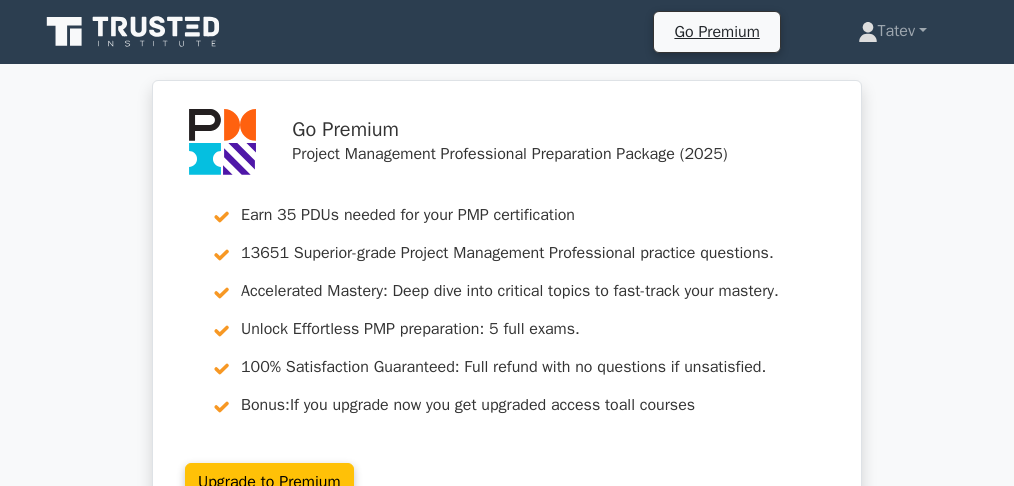scroll, scrollTop: 0, scrollLeft: 0, axis: both 